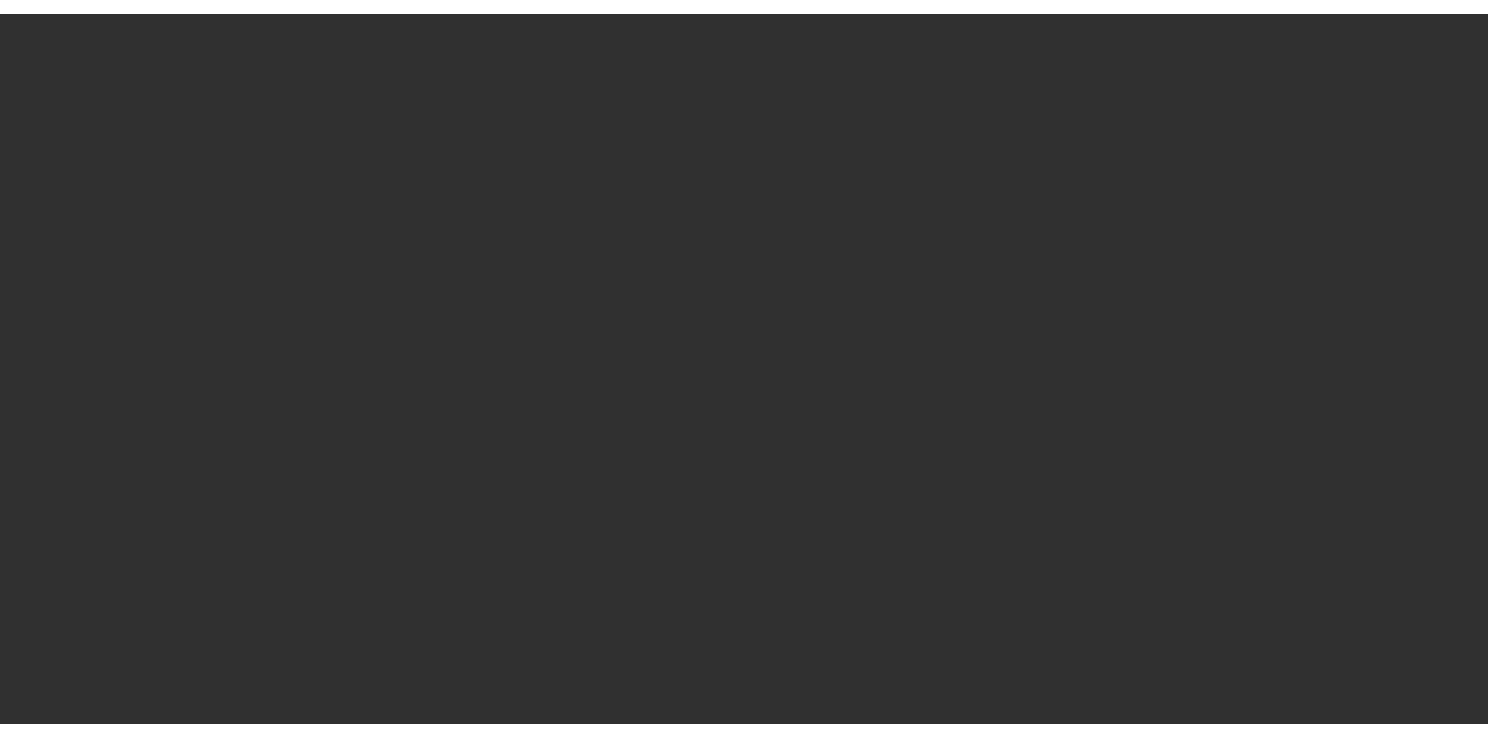 scroll, scrollTop: 0, scrollLeft: 0, axis: both 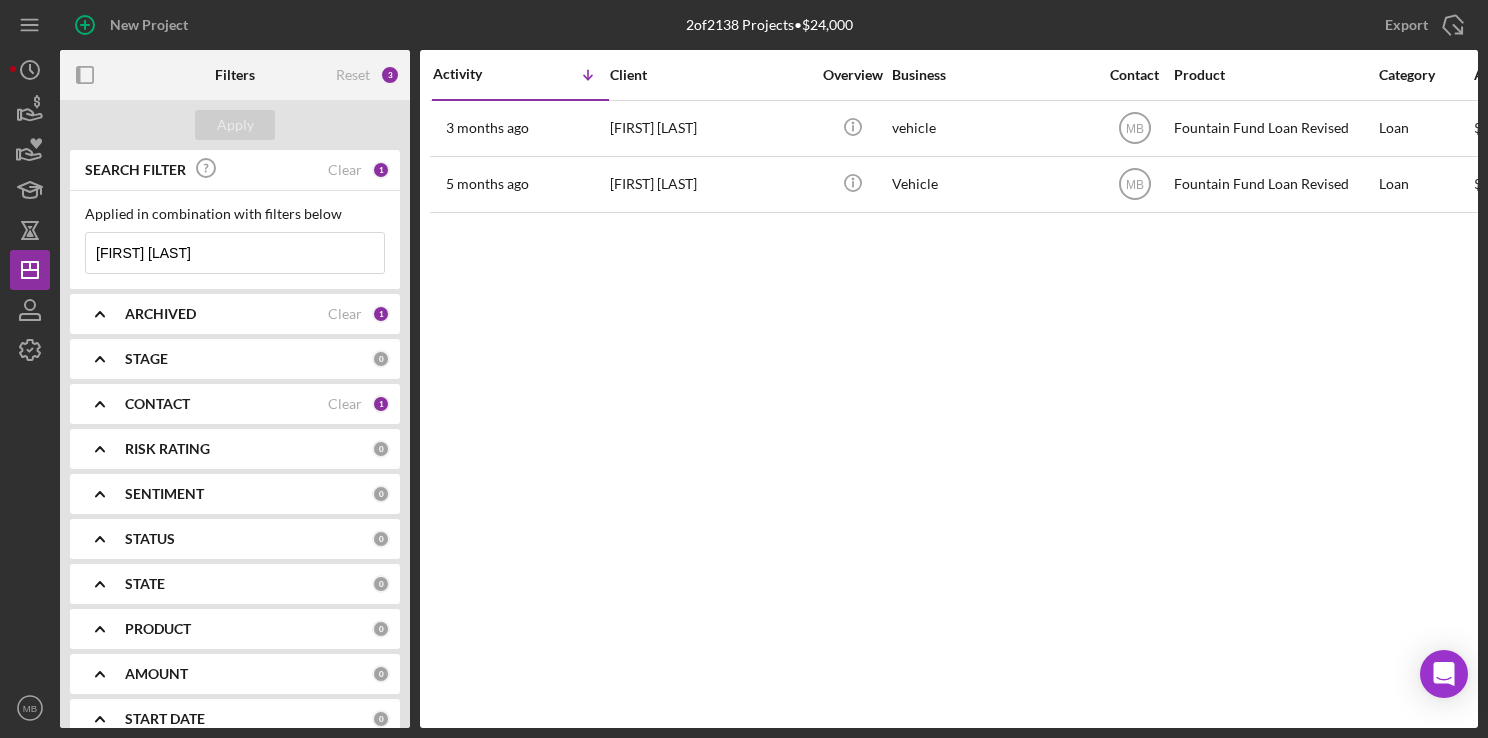 click on "[FIRST] [LAST]" at bounding box center [235, 253] 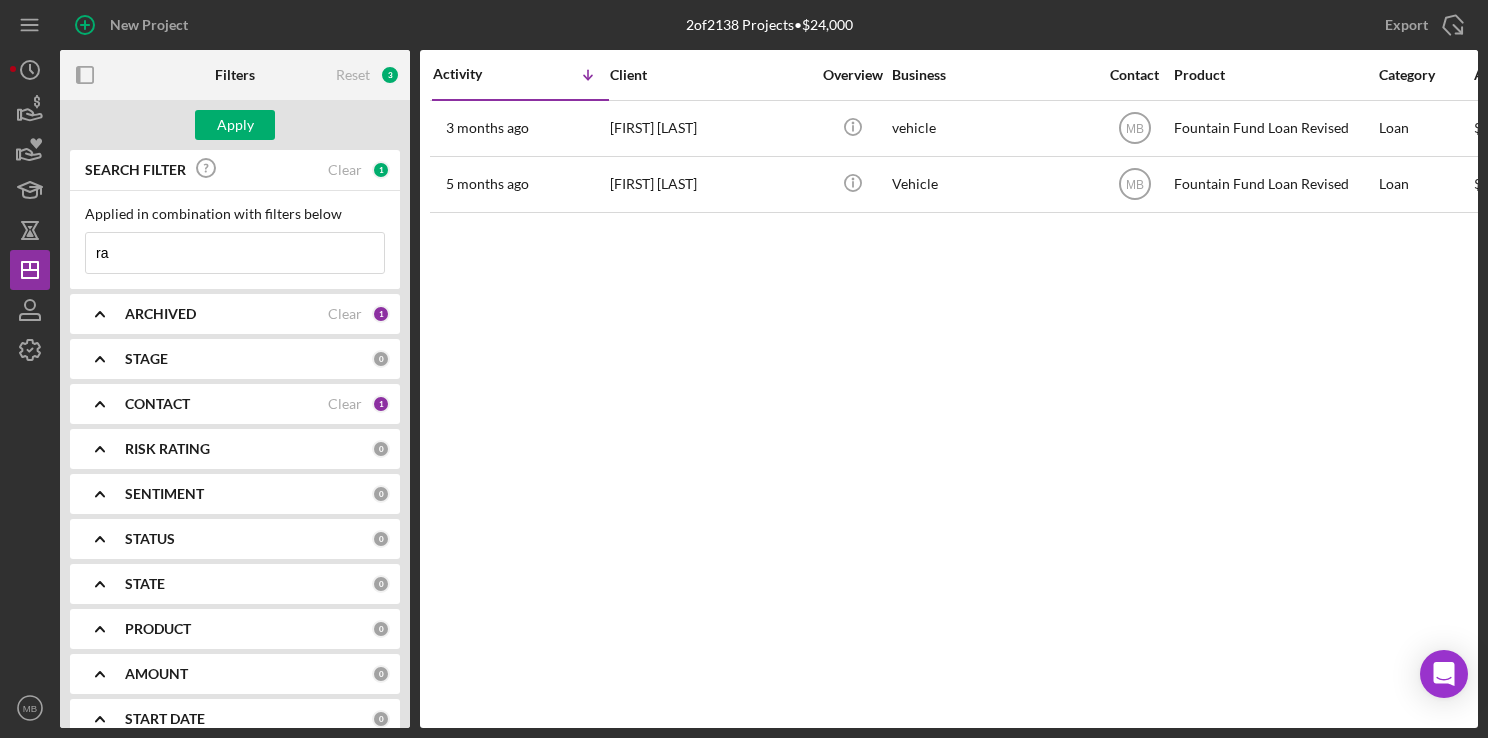 type on "r" 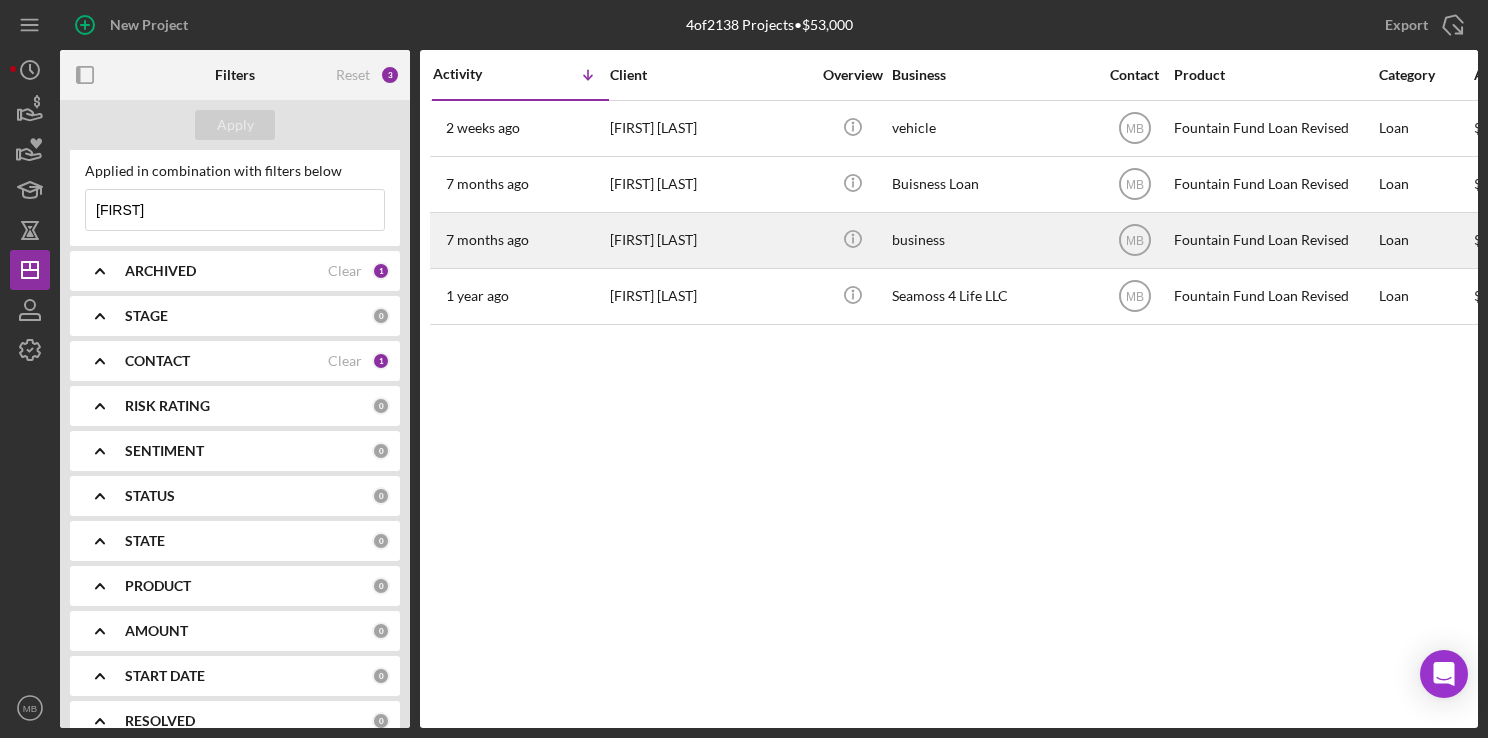 scroll, scrollTop: 44, scrollLeft: 0, axis: vertical 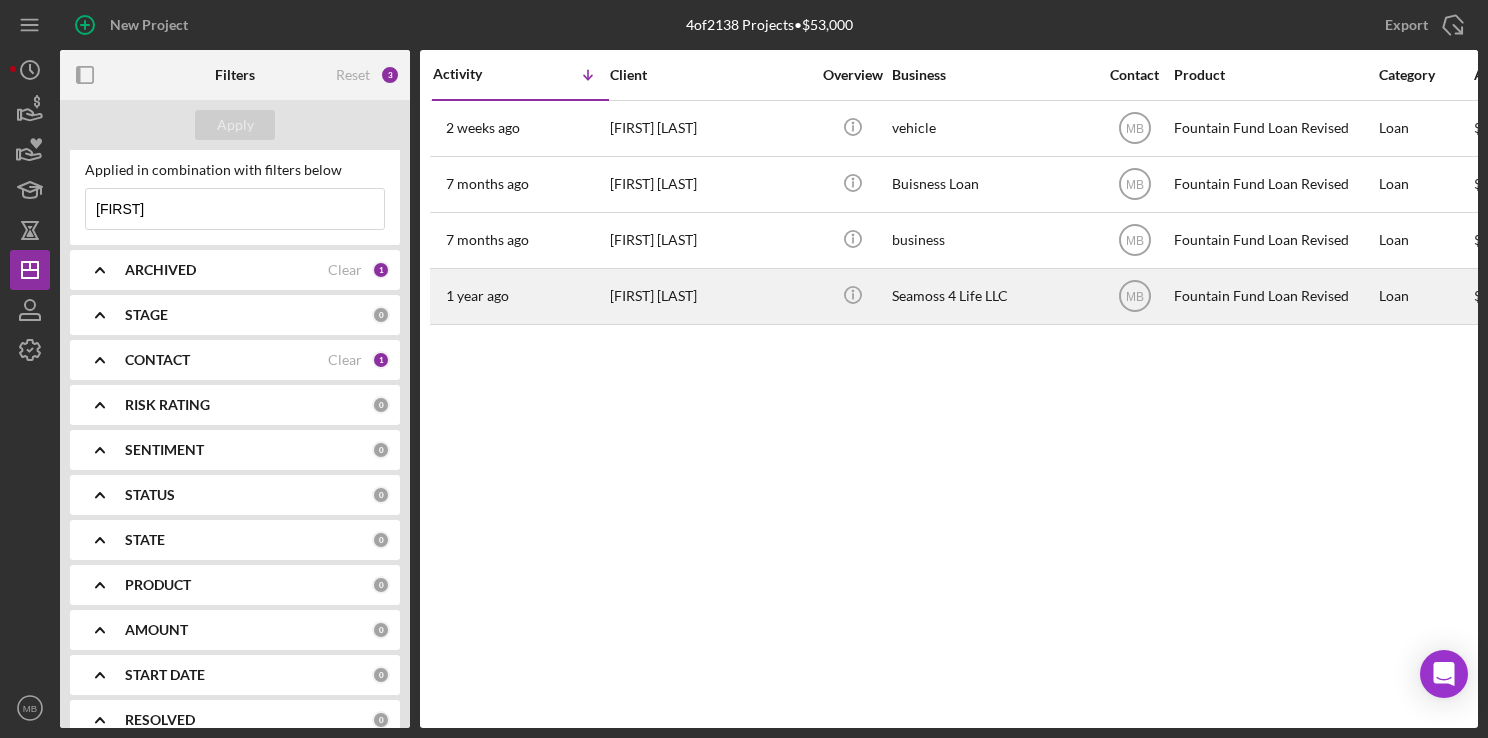 type on "[FIRST]" 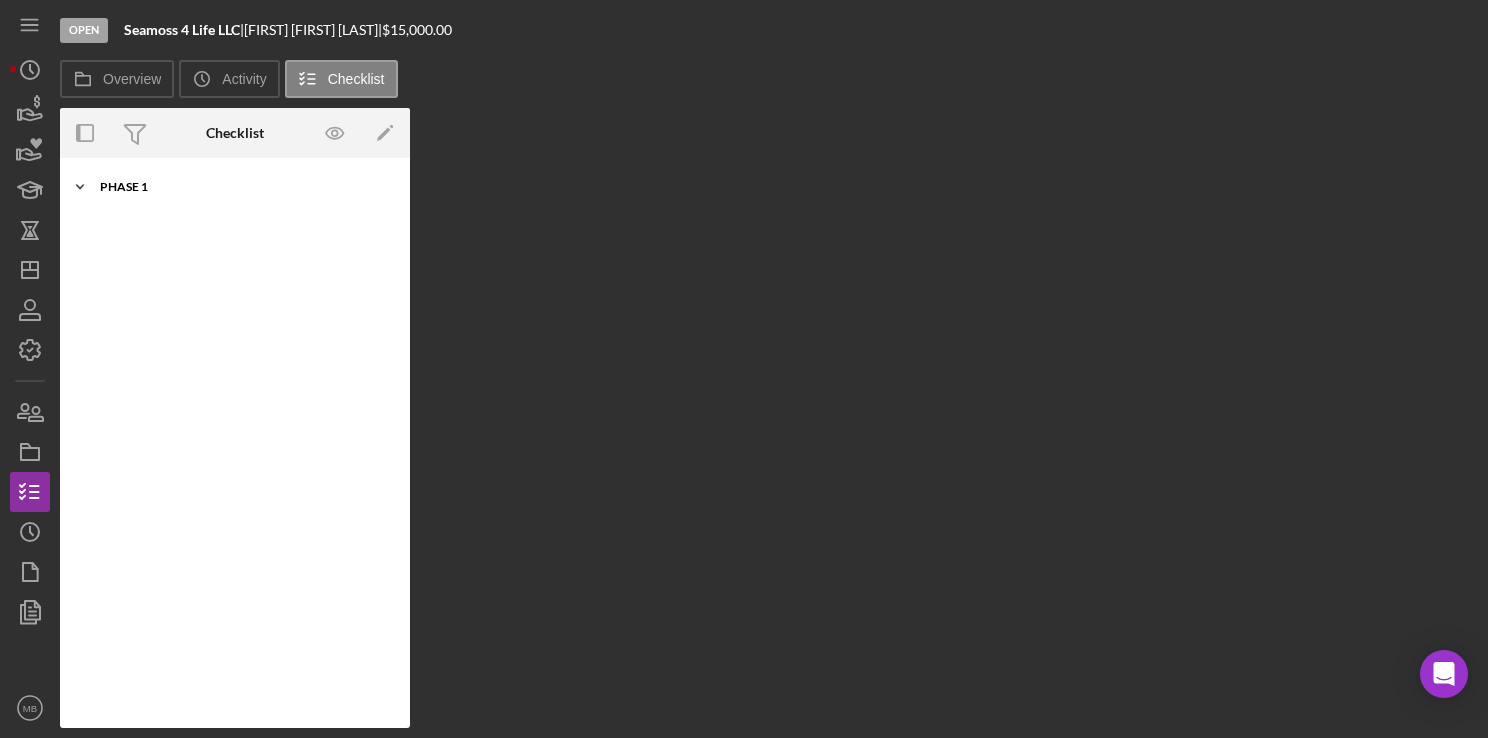 click on "Icon/Expander Phase 1 10 / 10" at bounding box center [235, 187] 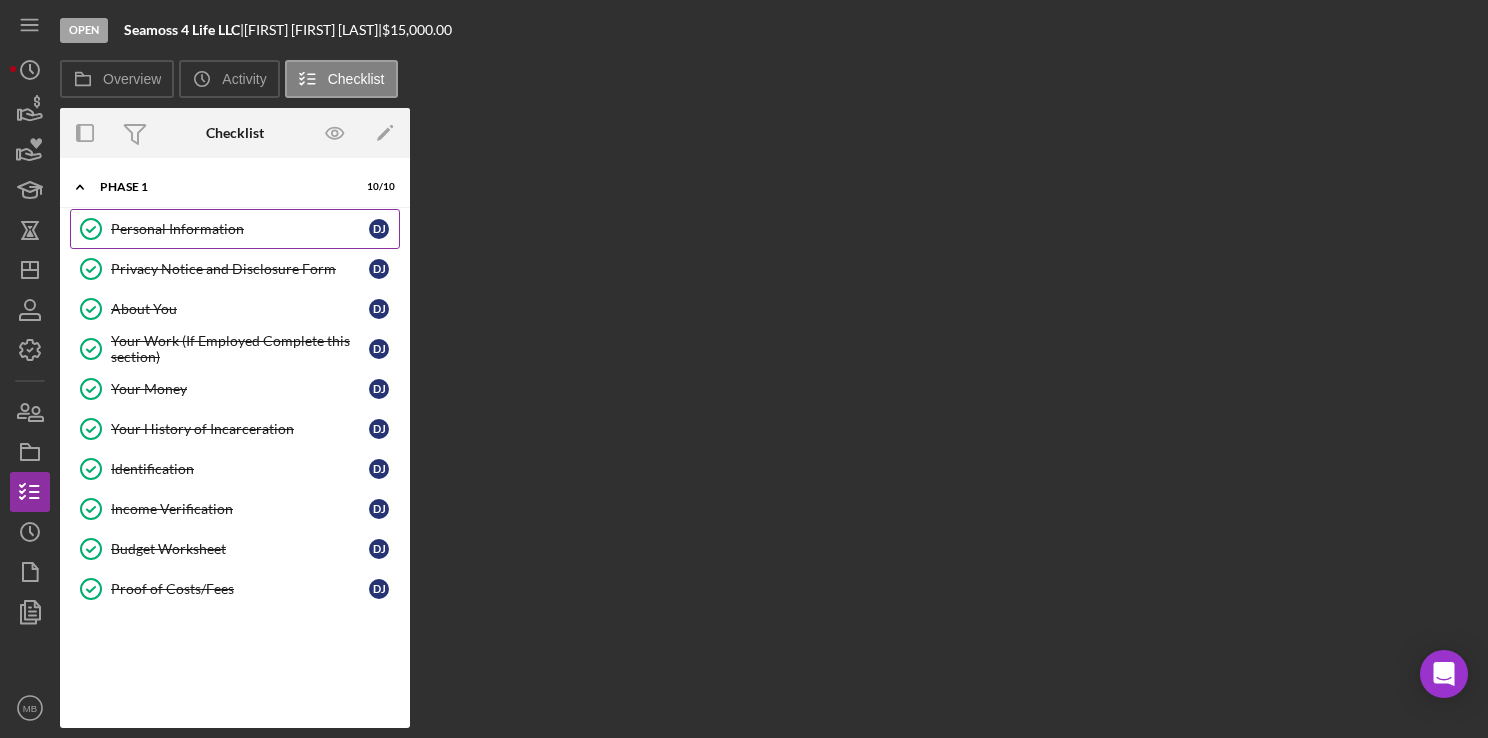 click on "Personal Information" at bounding box center (240, 229) 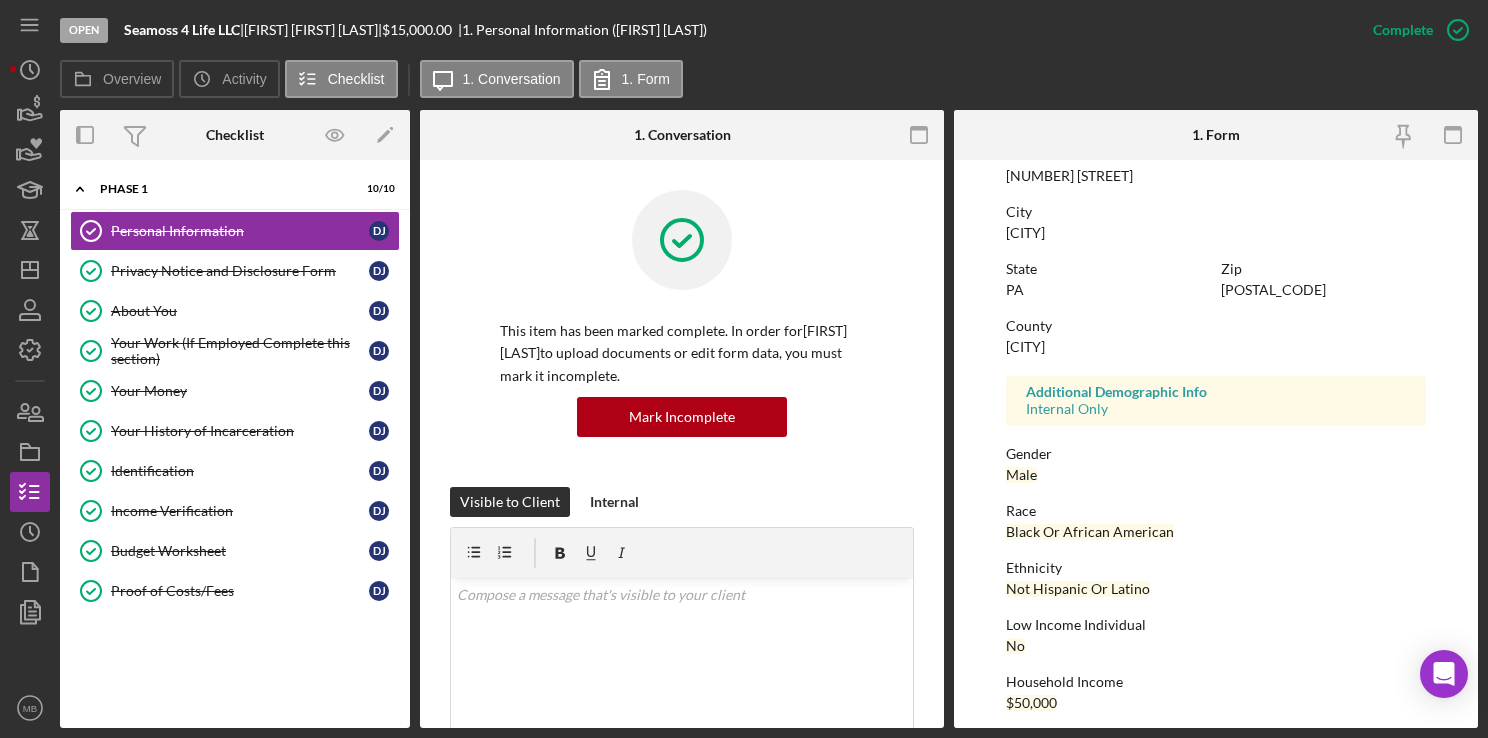 scroll, scrollTop: 364, scrollLeft: 0, axis: vertical 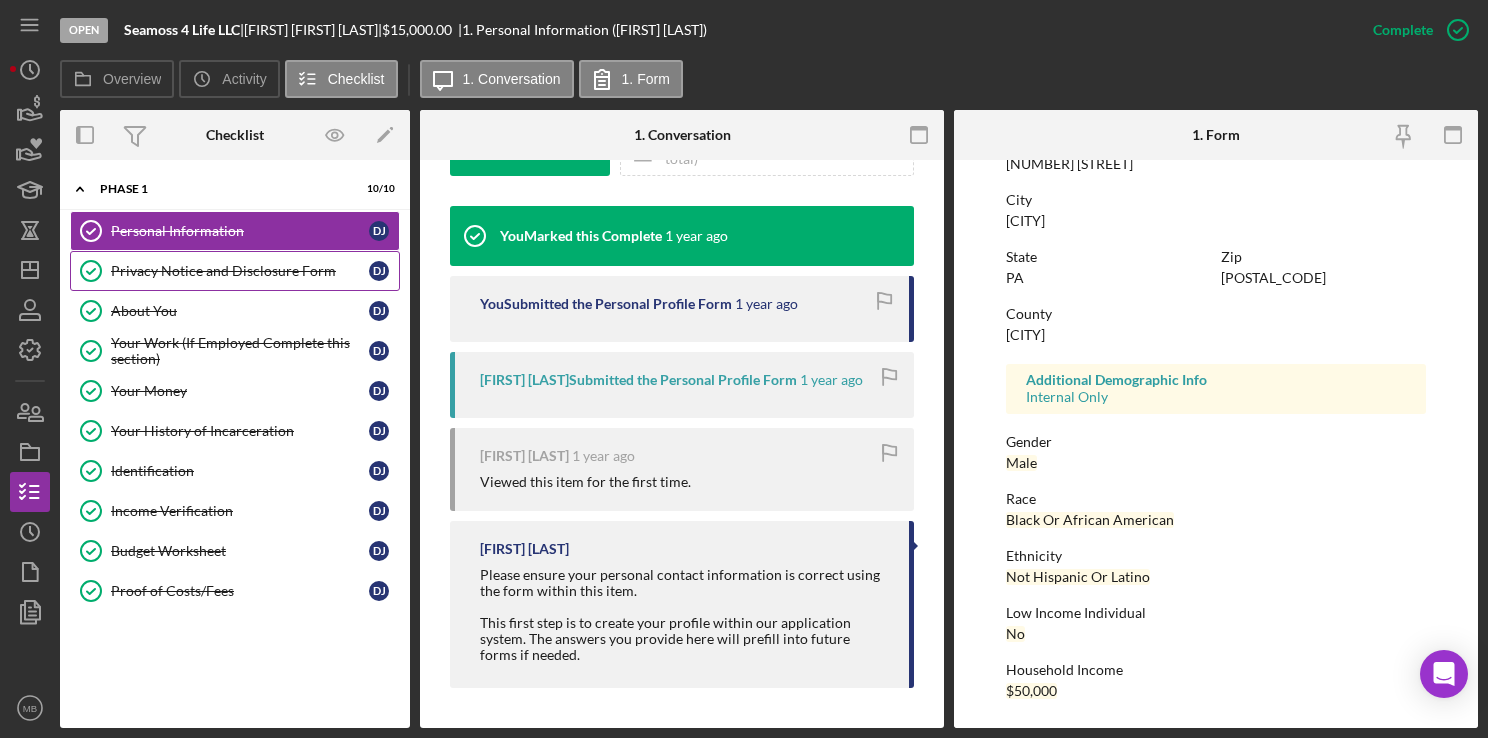 click on "Privacy Notice and Disclosure Form  Privacy Notice and Disclosure Form  [FIRST] [LAST]" at bounding box center (235, 271) 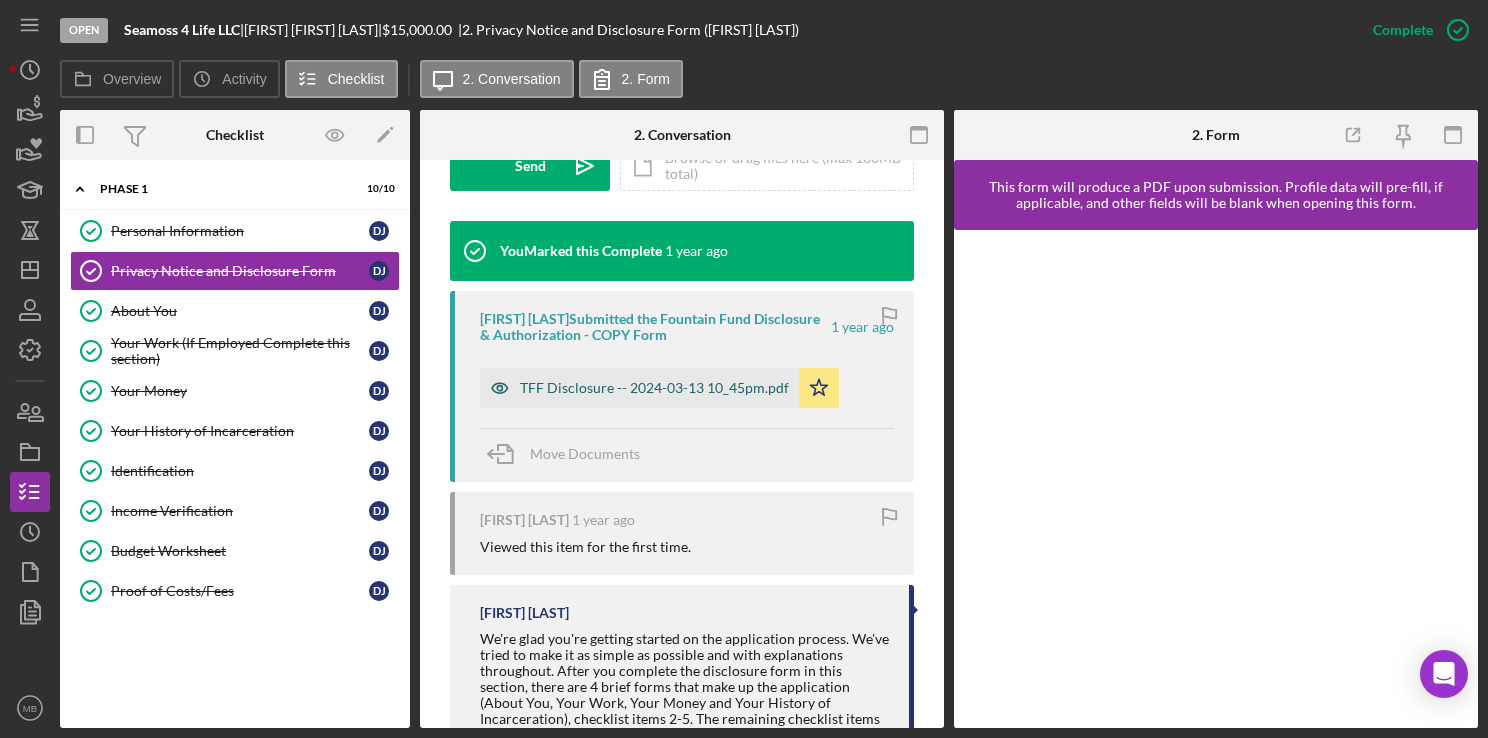 click on "TFF Disclosure -- 2024-03-13 10_45pm.pdf" at bounding box center (654, 388) 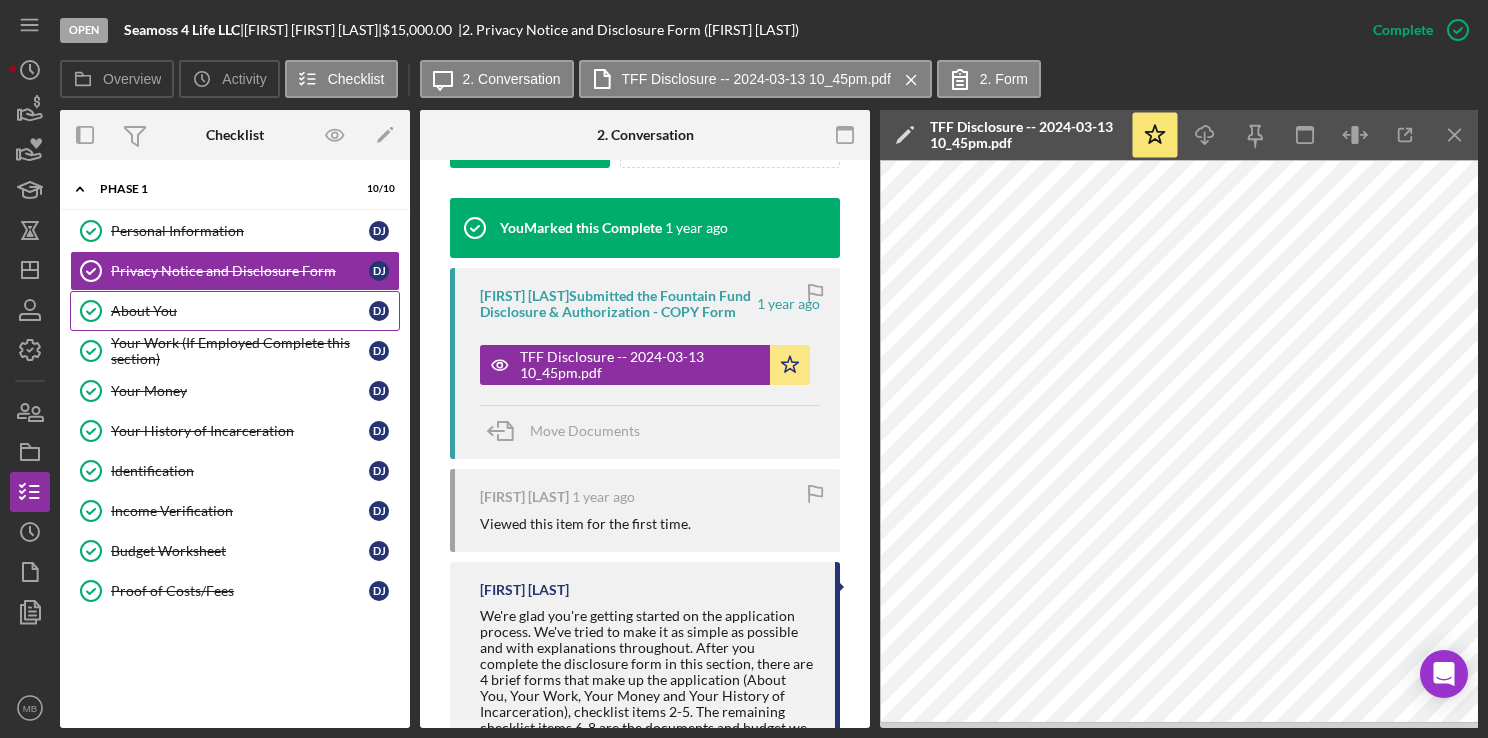 click on "About You About You D J" at bounding box center [235, 311] 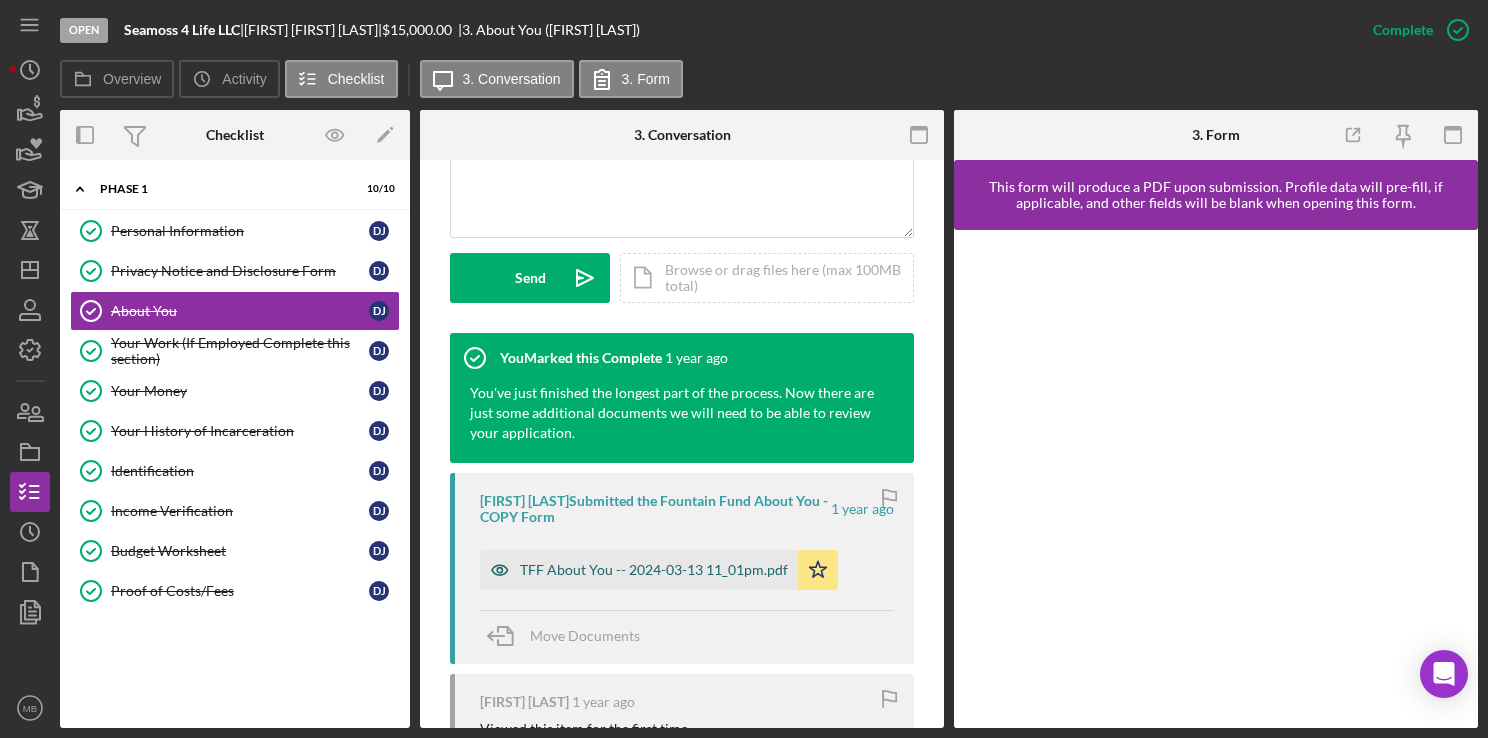 click on "TFF About You -- 2024-03-13 11_01pm.pdf" at bounding box center (639, 570) 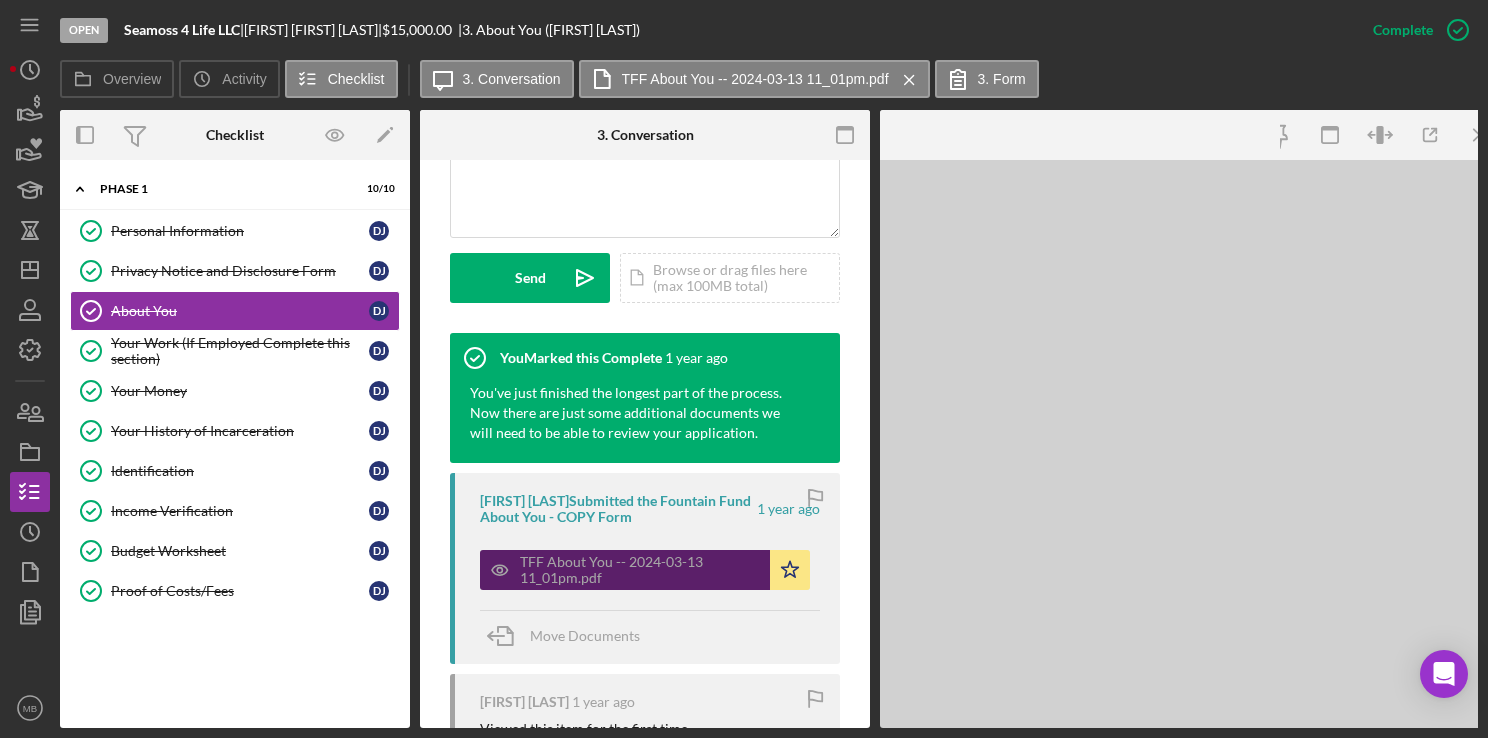 scroll, scrollTop: 538, scrollLeft: 0, axis: vertical 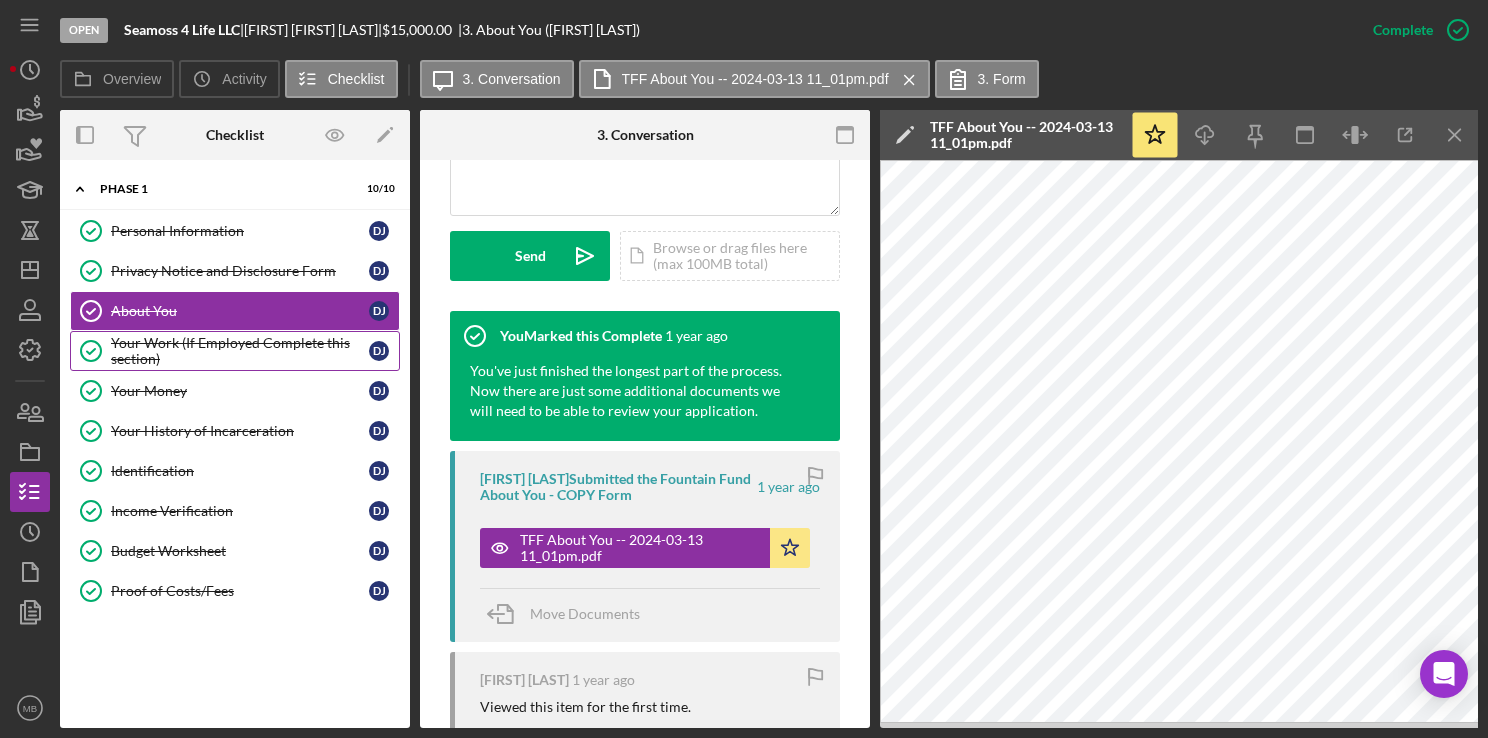 click on "Your Work (If Employed Complete this section)" at bounding box center [240, 351] 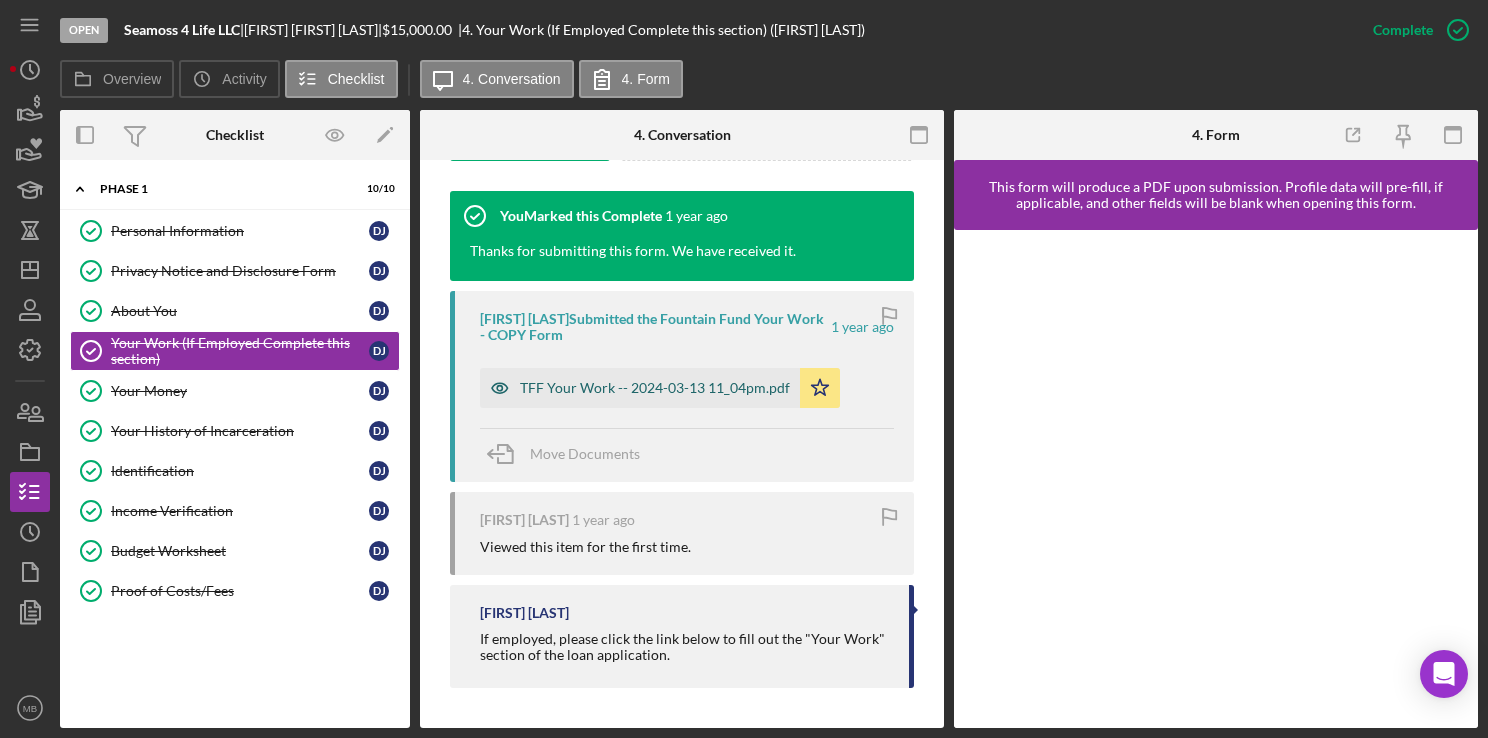 click on "TFF Your Work -- 2024-03-13 11_04pm.pdf" at bounding box center [655, 388] 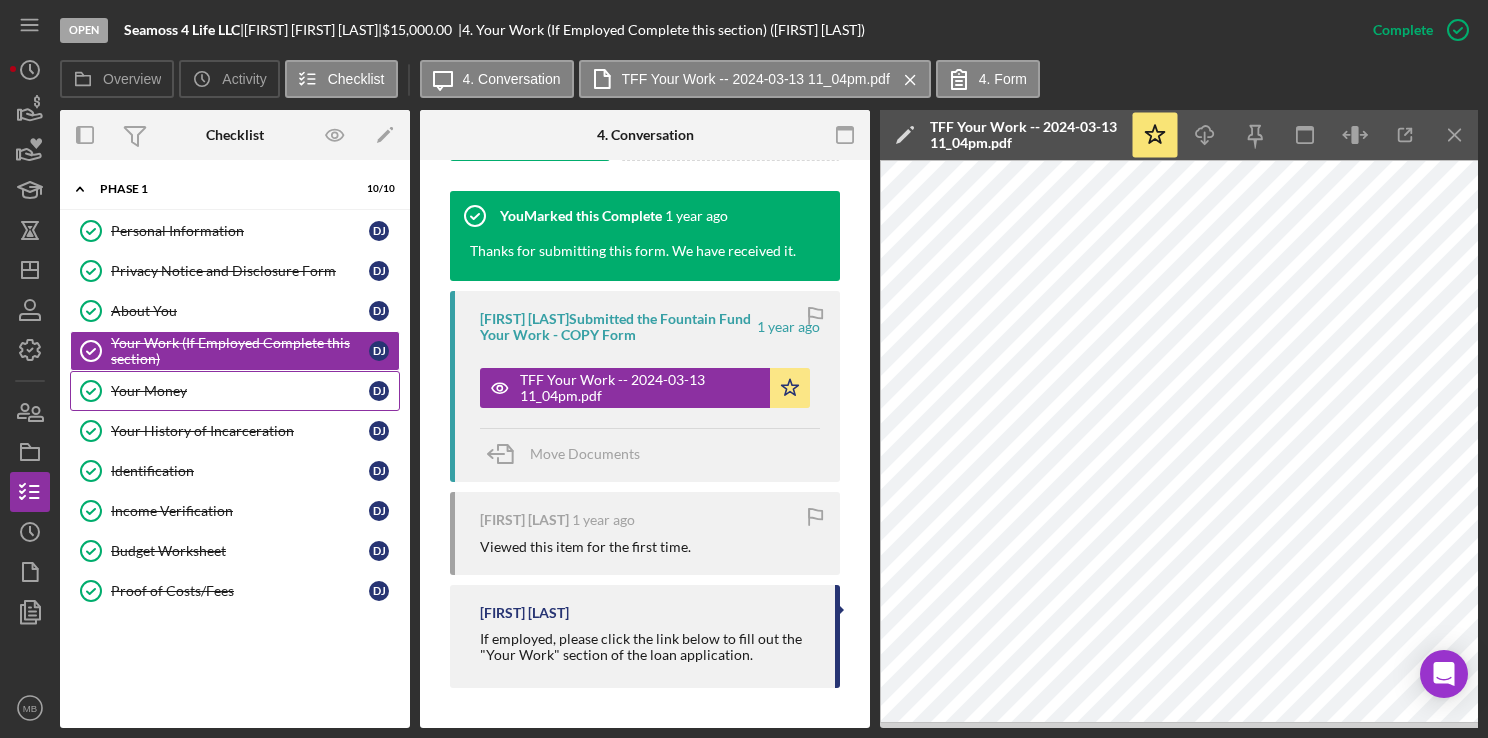 click on "Your Money" at bounding box center [240, 391] 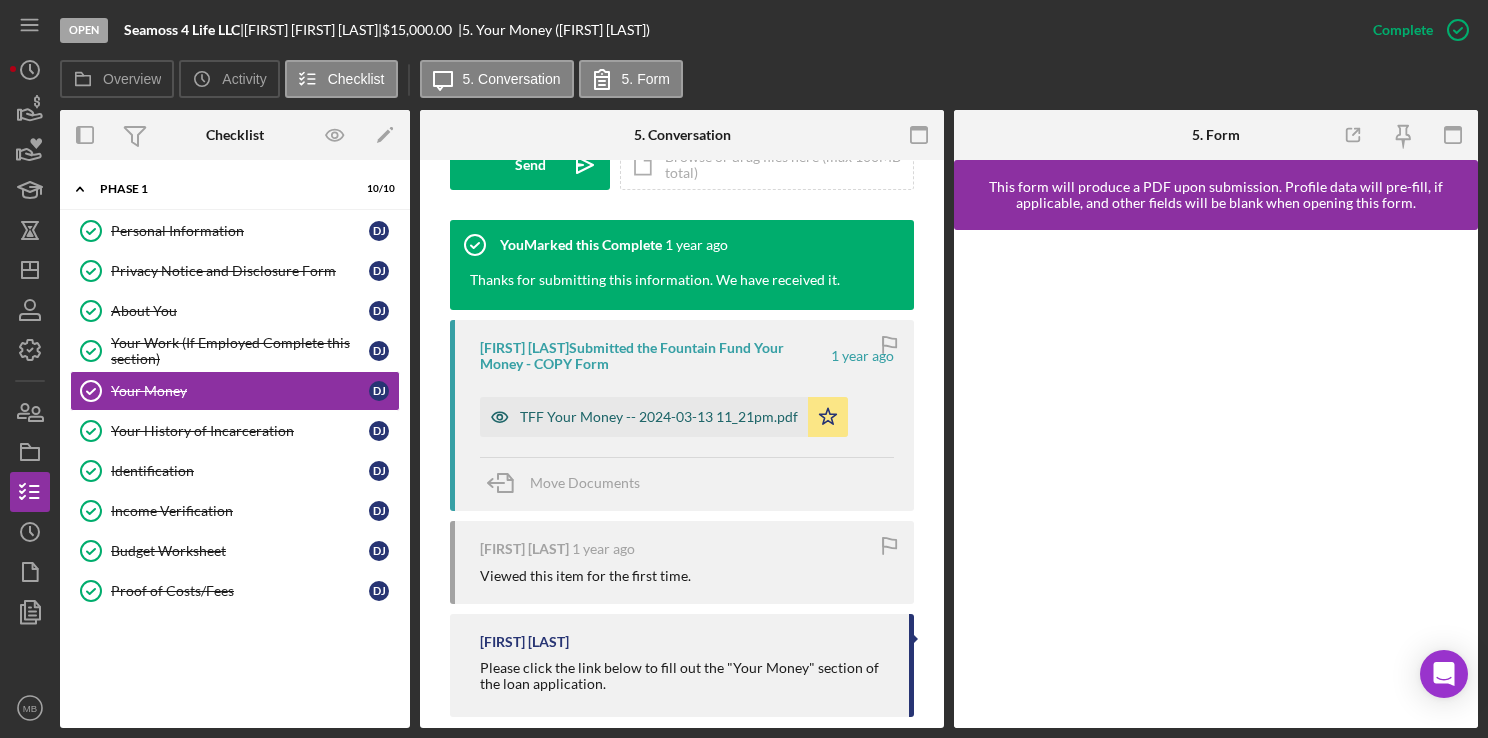 click on "TFF Your Money -- 2024-03-13 11_21pm.pdf" at bounding box center [644, 417] 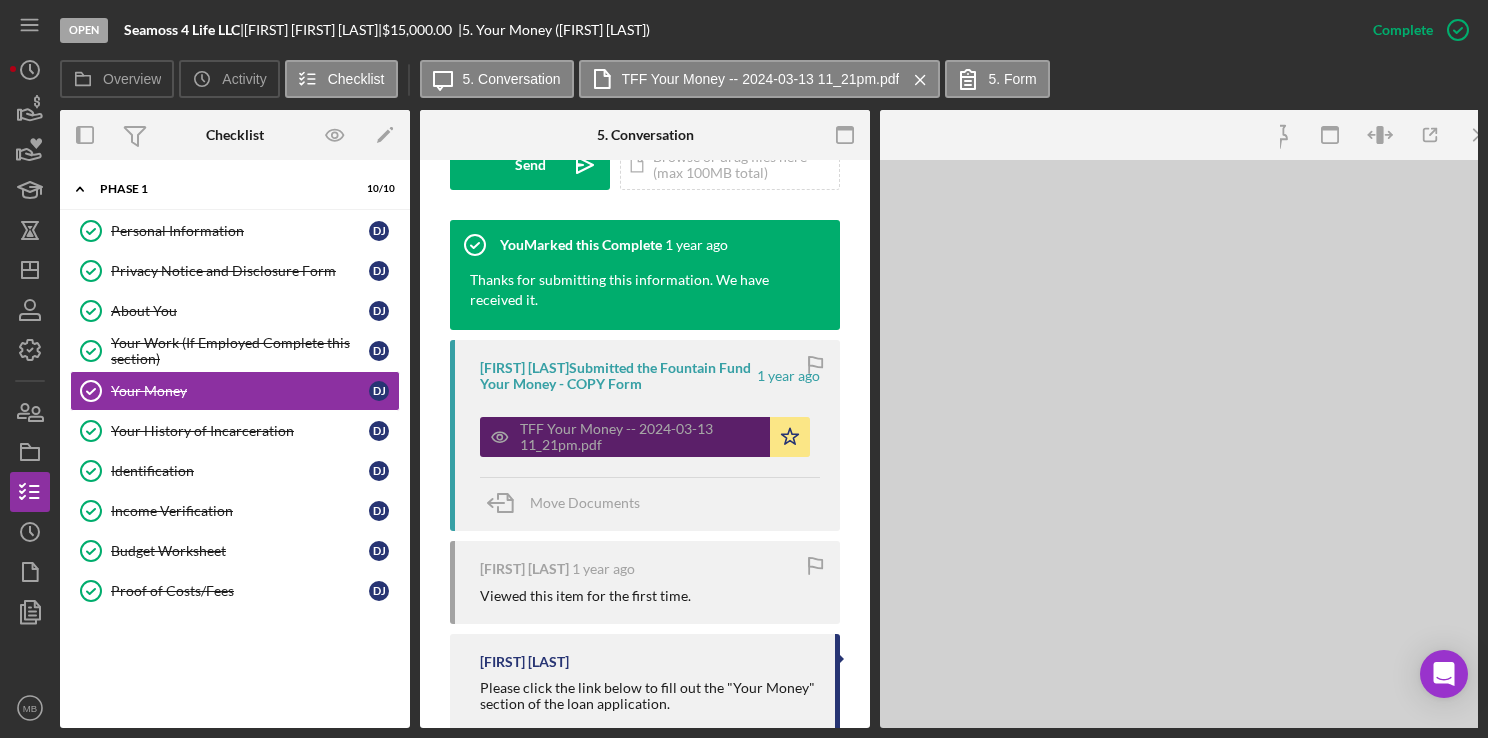 scroll, scrollTop: 652, scrollLeft: 0, axis: vertical 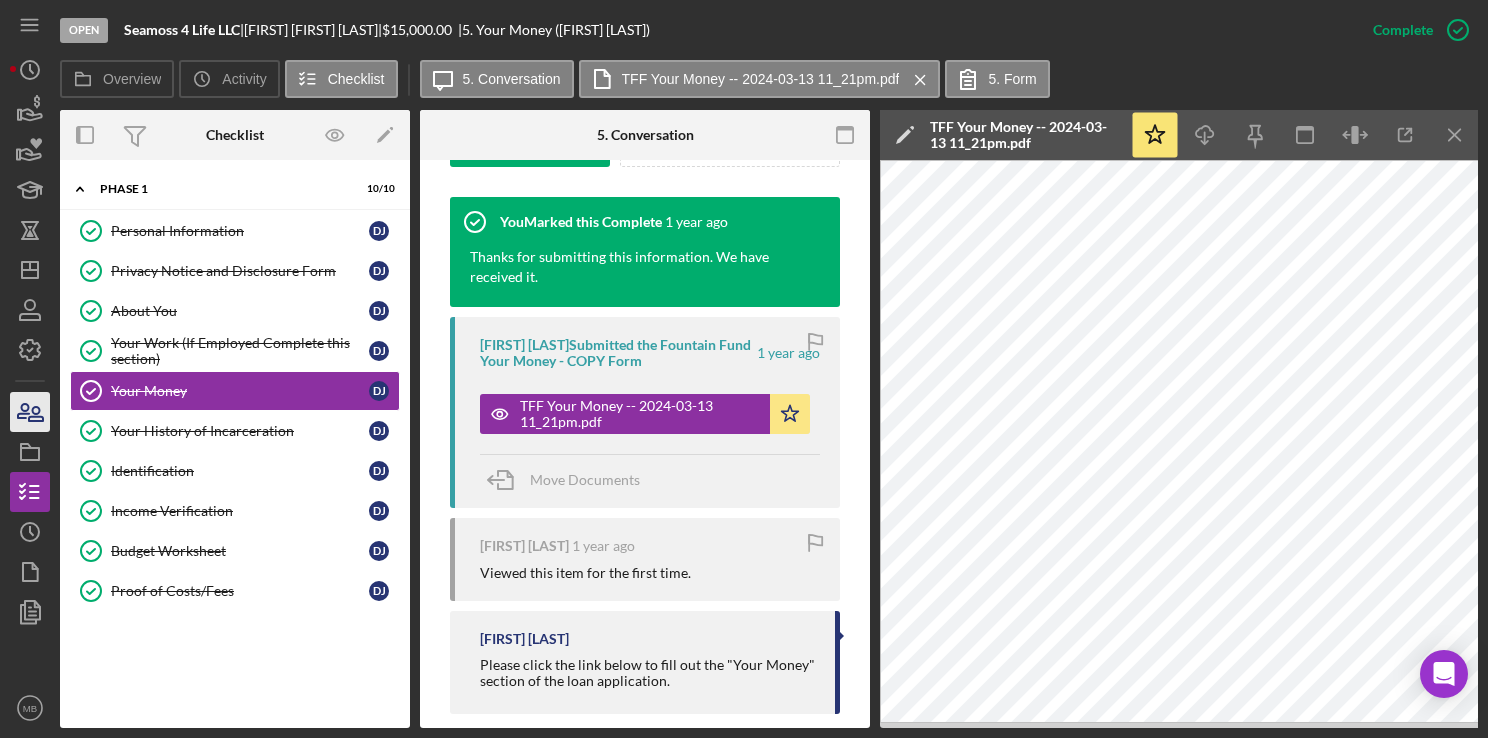 click 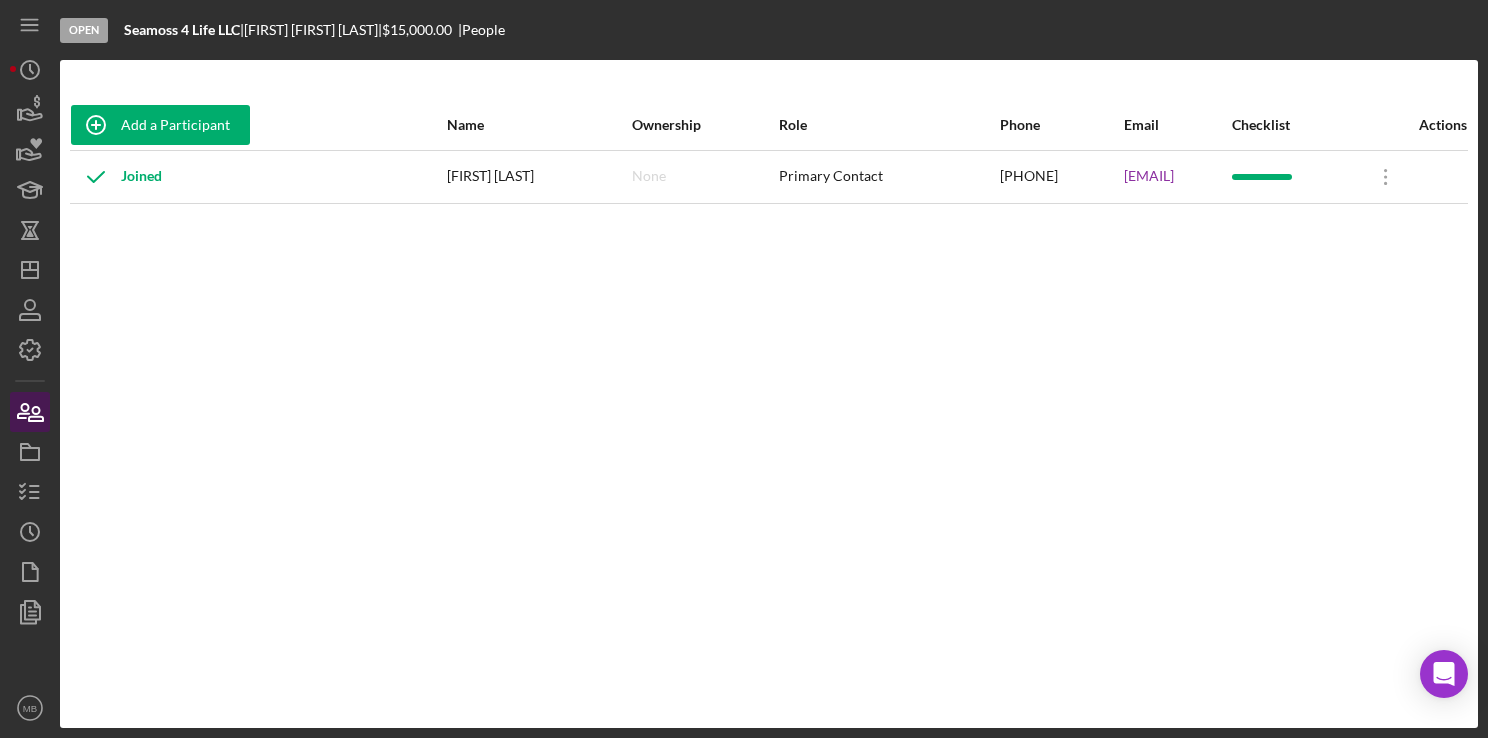 click on "Add a Participant Name Ownership Role Phone Email Checklist Actions  Joined [FIRST] [LAST] None Primary Contact ([PHONE]) [EMAIL] Icon/Overflow Icon/Edit  Edit" at bounding box center [769, 394] 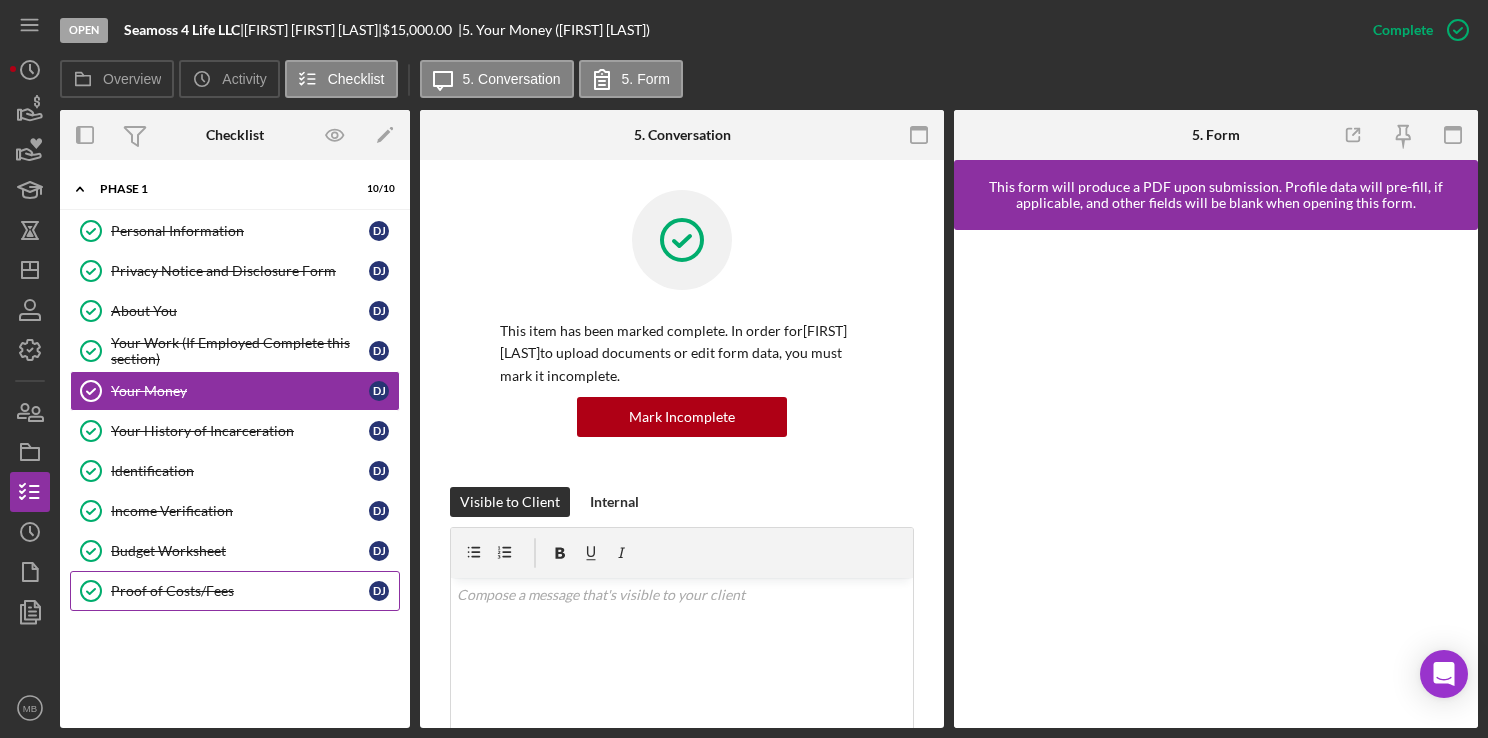 click on "Proof of Costs/Fees" at bounding box center (240, 591) 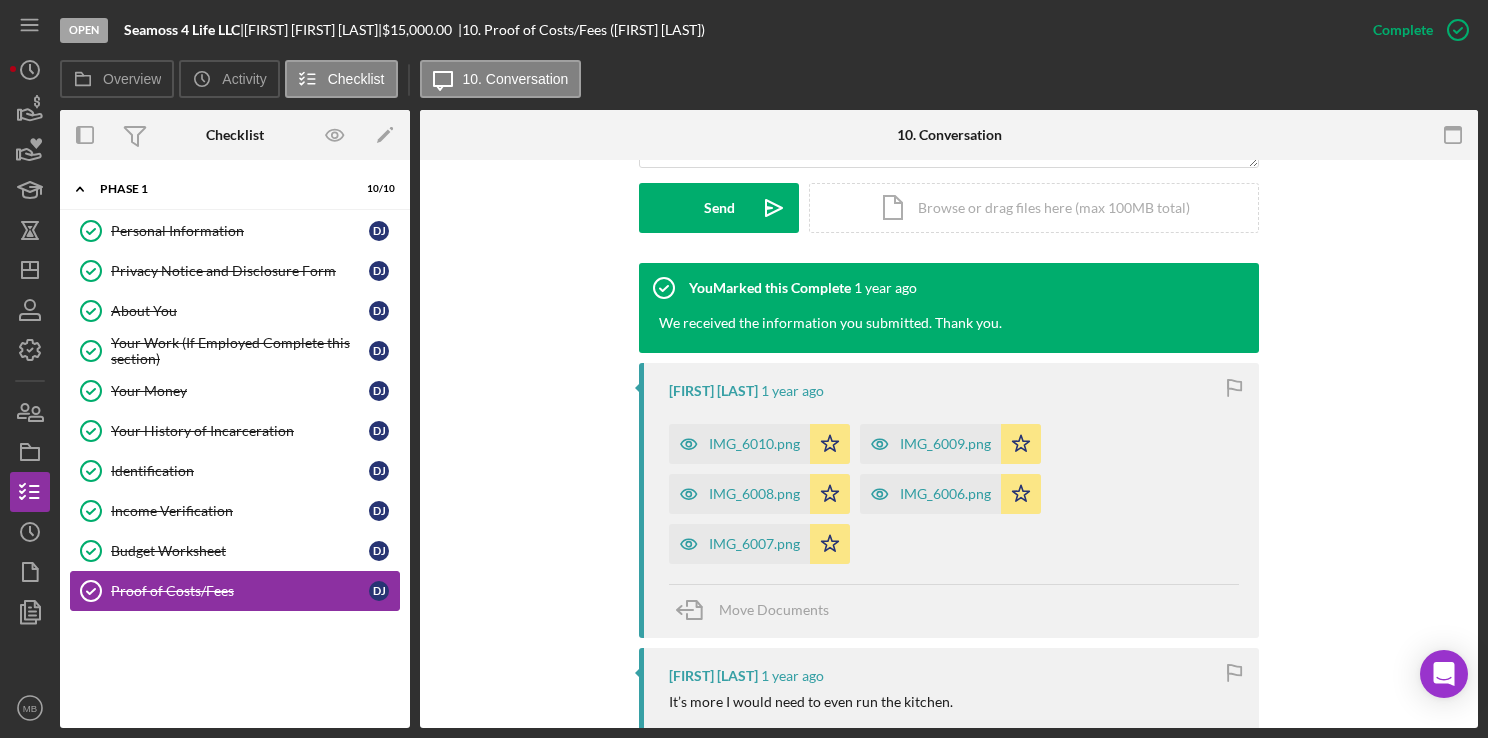 scroll, scrollTop: 567, scrollLeft: 0, axis: vertical 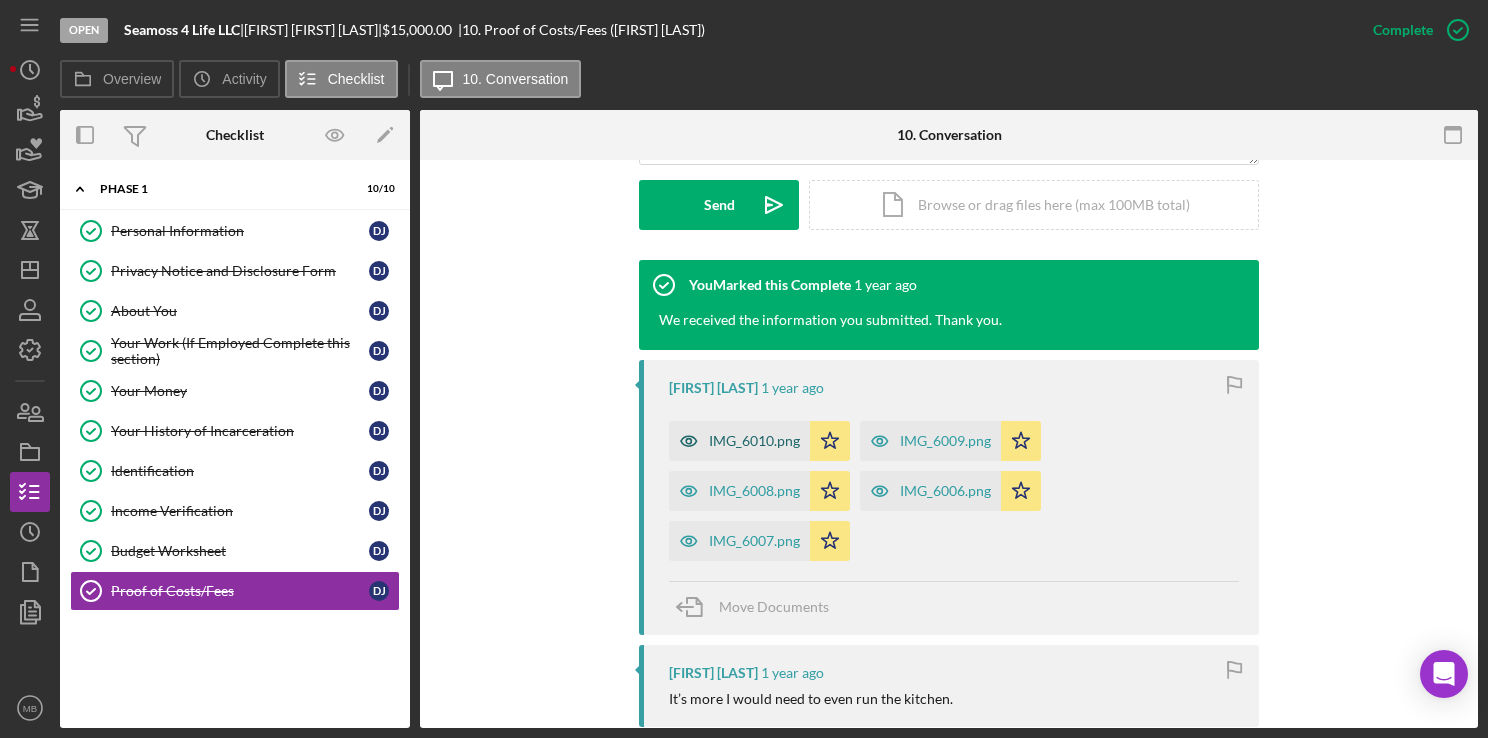 click on "IMG_6010.png" at bounding box center [754, 441] 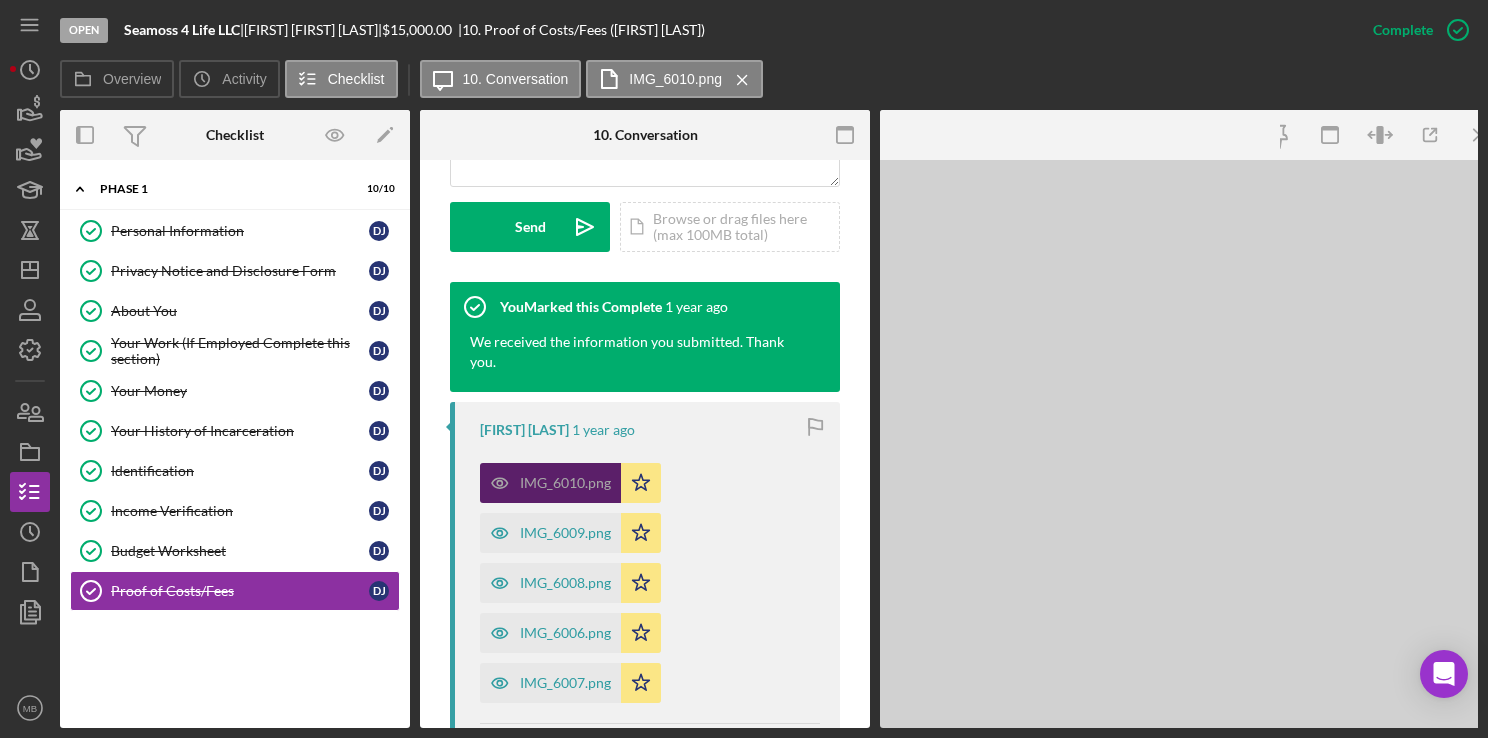 scroll, scrollTop: 612, scrollLeft: 0, axis: vertical 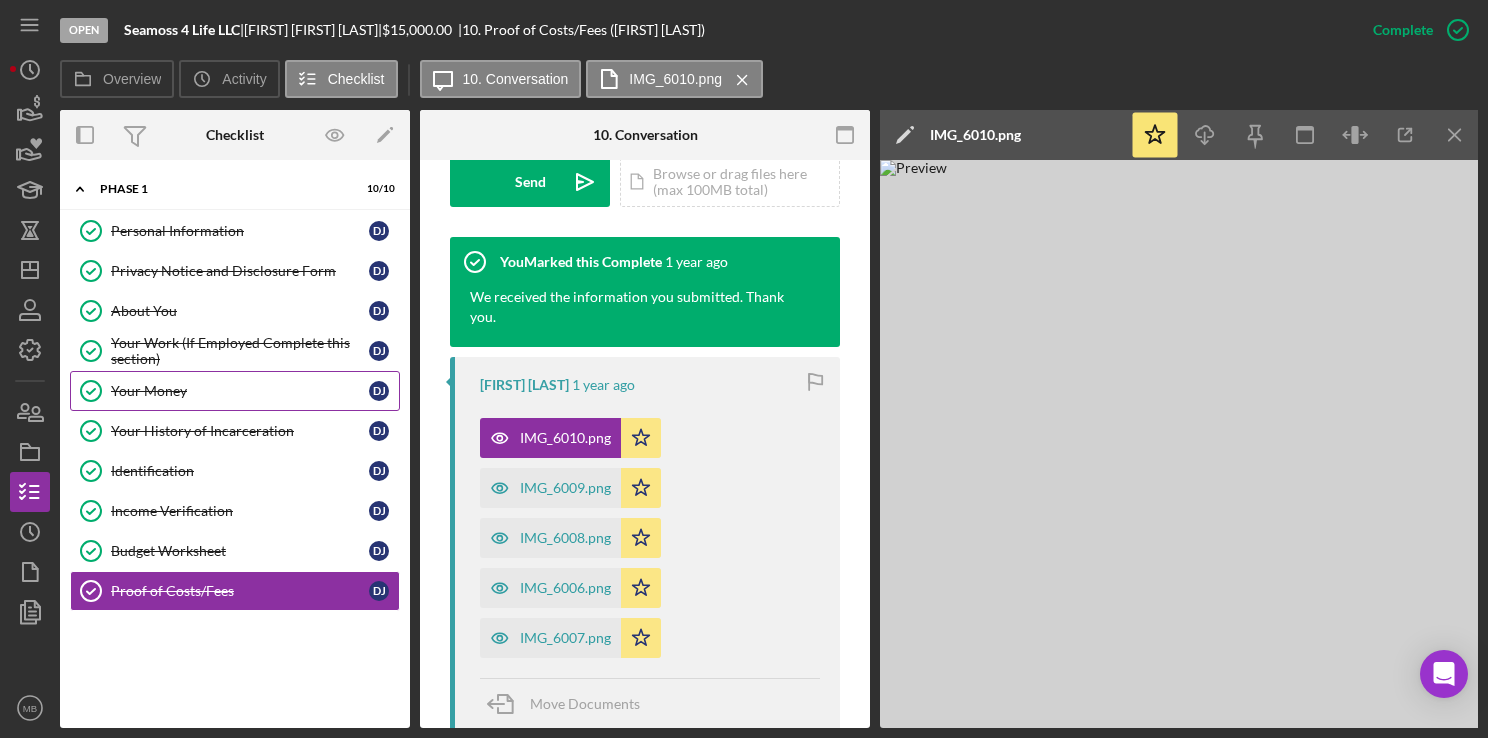 click on "Your Money" at bounding box center (240, 391) 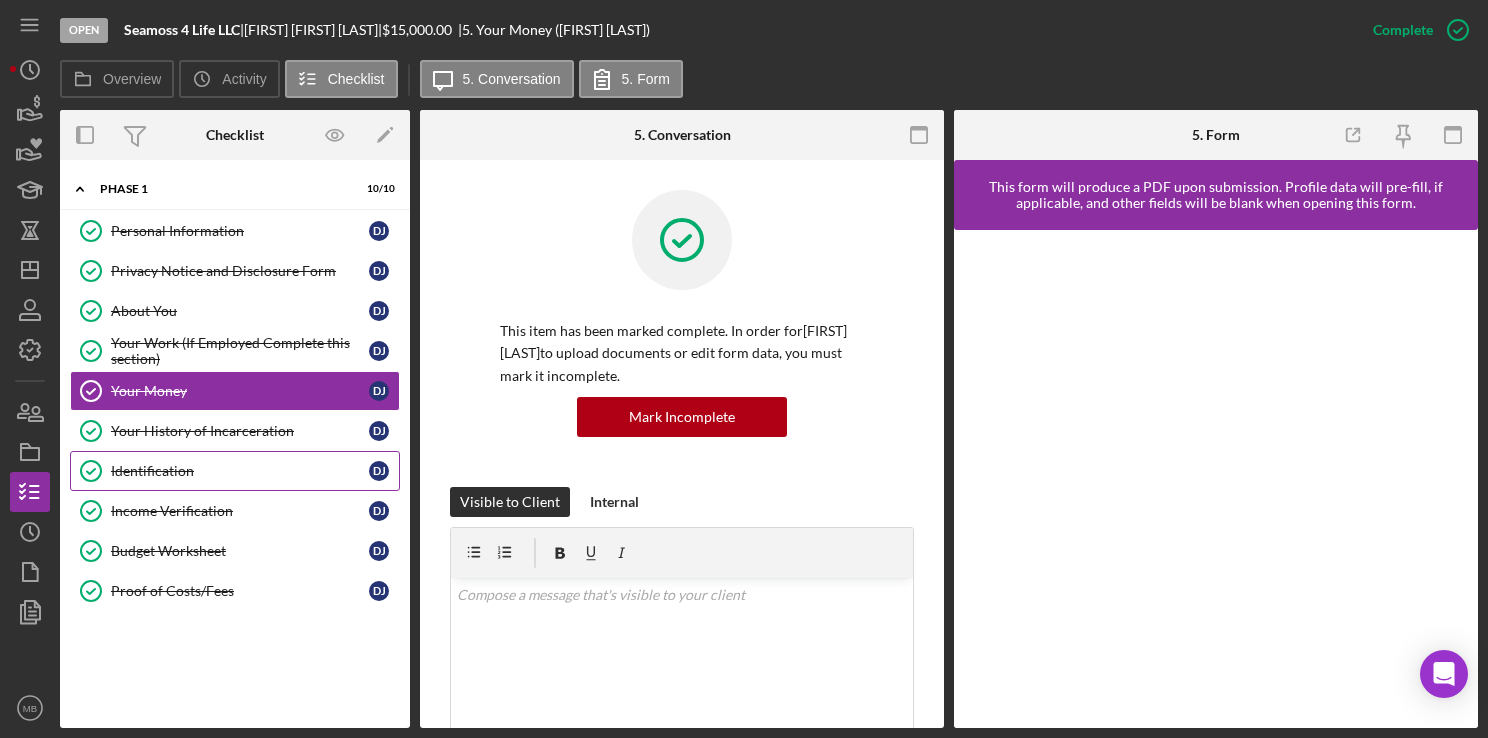 click on "Identification" at bounding box center [240, 471] 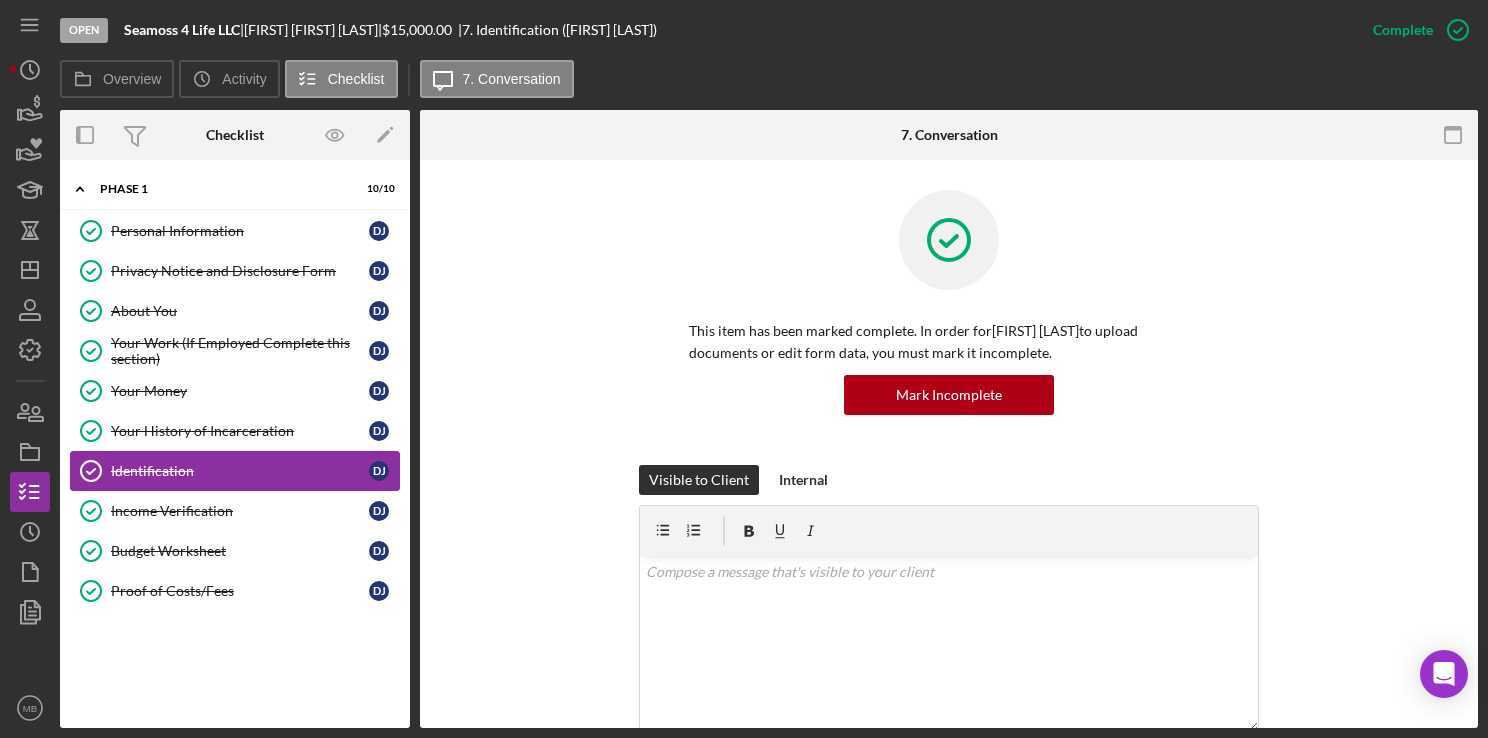 click on "Identification" at bounding box center (240, 471) 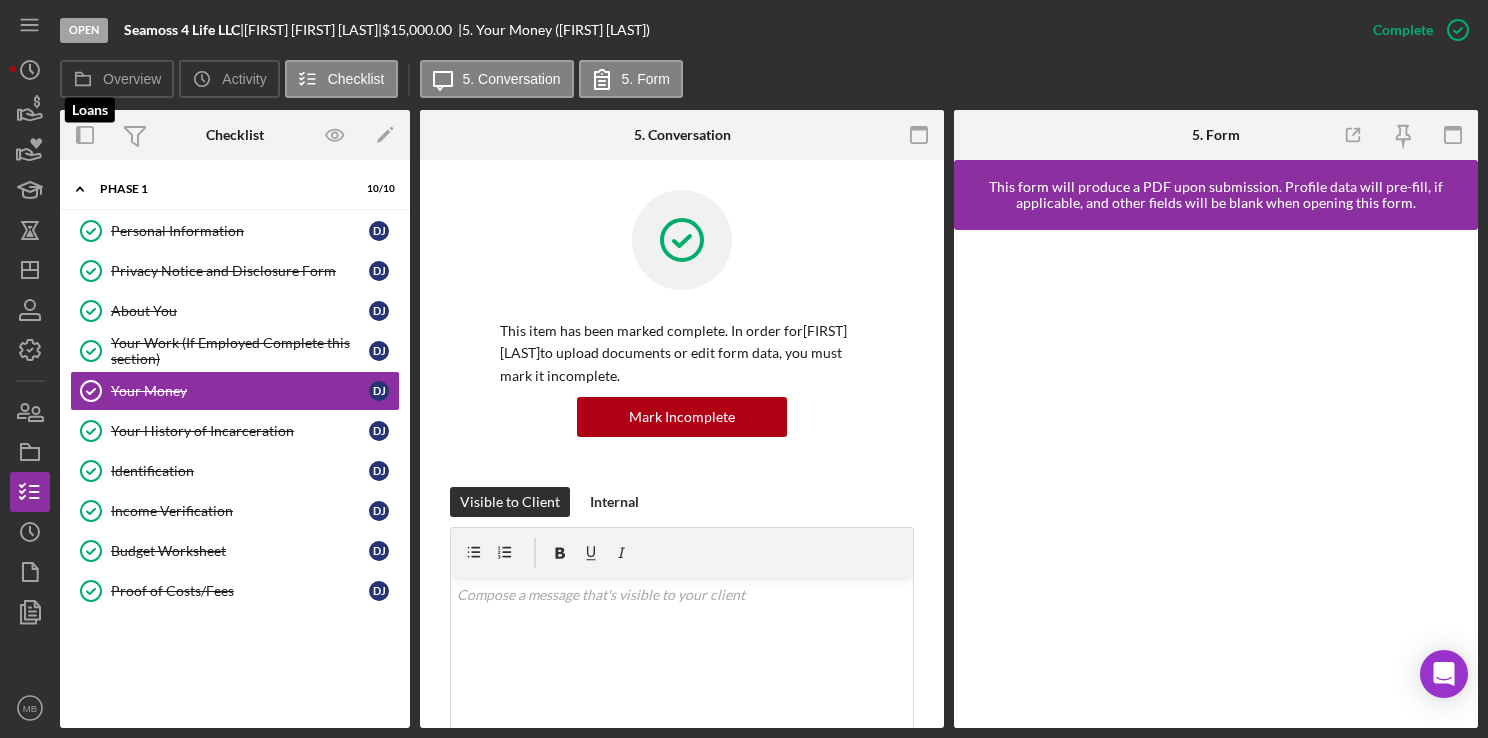 click on "Open Seamoss 4 Life LLC   |   [FIRST]   [LAST]   |   $15,000.00    |   5. Your Money ([FIRST] [LAST]) Complete Mark Incomplete Overview Icon/History Activity Checklist Icon/Message 5. Conversation 5. Form Overview Internal Workflow Stage Open Icon/Dropdown Arrow Archive (can unarchive later if needed) Send to Downhome Overview Edit Icon/Edit Status Ongoing Risk Rating Sentiment Rating 5 Product Name Fountain Fund Loan Revised Created Date 03/14/2024 Started Date 03/14/2024 Closing Goal 04/28/2024 Contact MB Michael Butler Account Executive Weekly Status Update Off Inactivity Alerts Off Initial Request Edit Icon/Edit Amount $15,000.00 Standard Rate Standard Term Key Ratios Edit Icon/Edit DSCR Collateral Coverage DTI LTV Global DSCR Global Collateral Coverage Global DTI NOI Recomendation Edit Icon/Edit Payment Type Rate Term (months) Amount Down Payment Closing Fee Include closing fee in amount financed? No Origination Fee Include origination fee in amount financed? No Amount Financed Edit New" at bounding box center [744, 369] 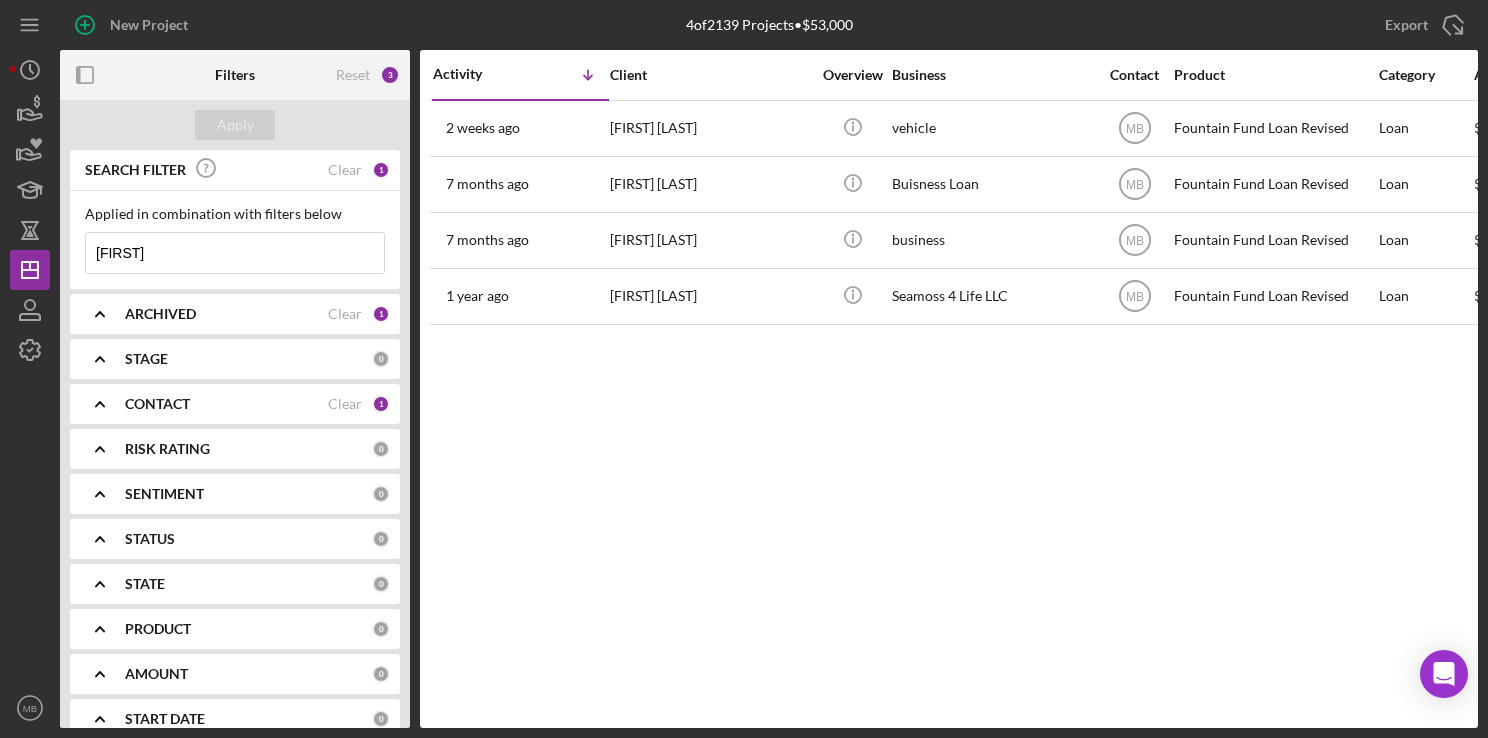 click on "[FIRST]" at bounding box center (235, 253) 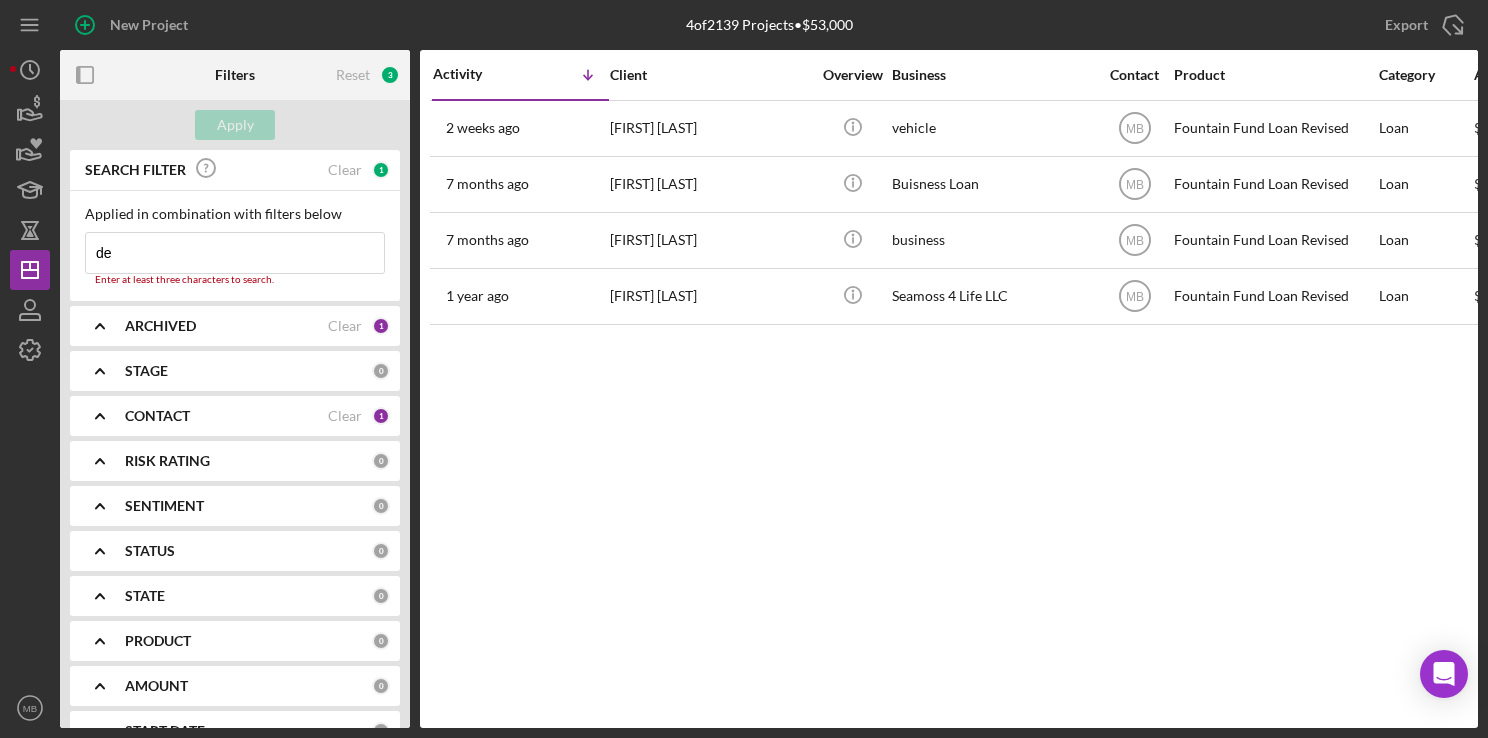 type on "d" 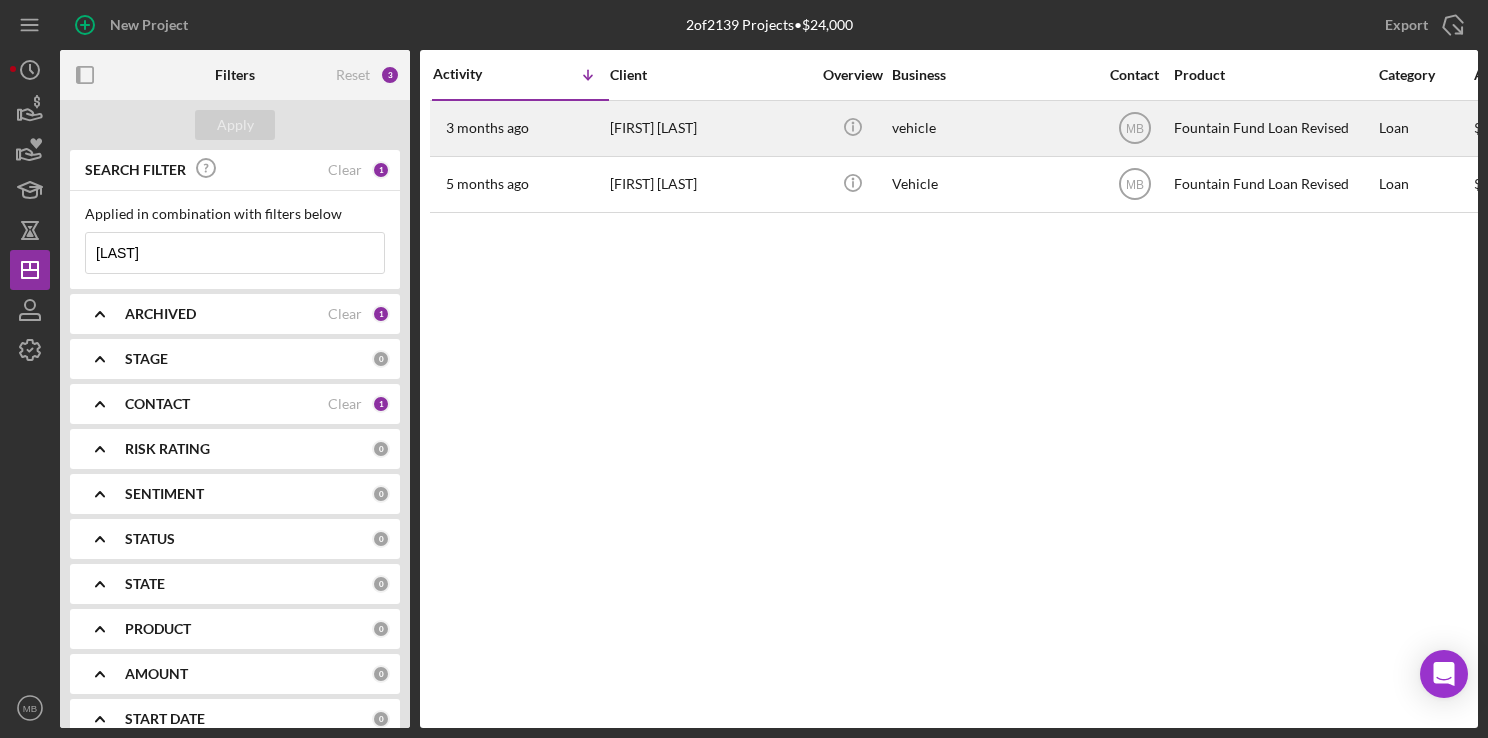 type on "[LAST]" 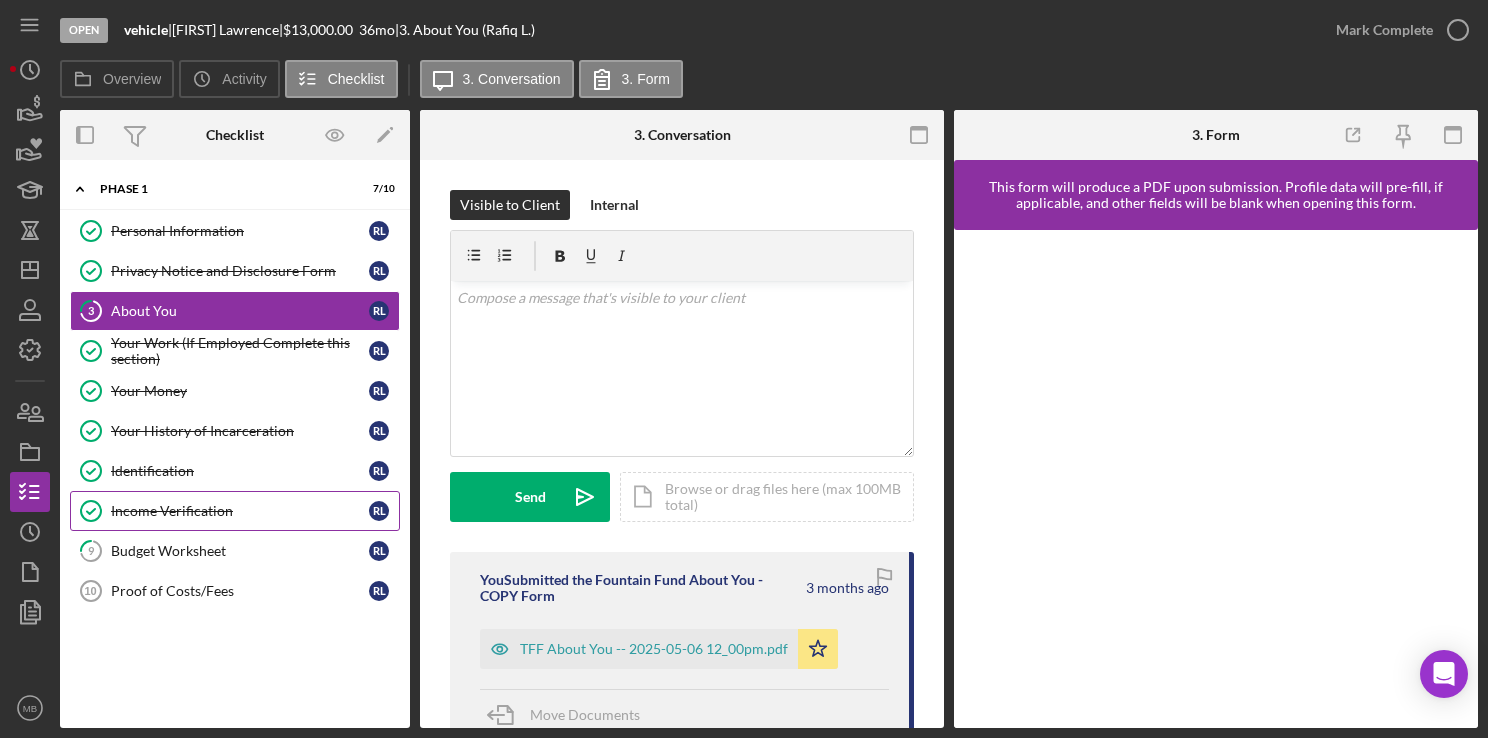 click on "Income Verification  Income Verification  [FIRST] [LAST]" at bounding box center [235, 511] 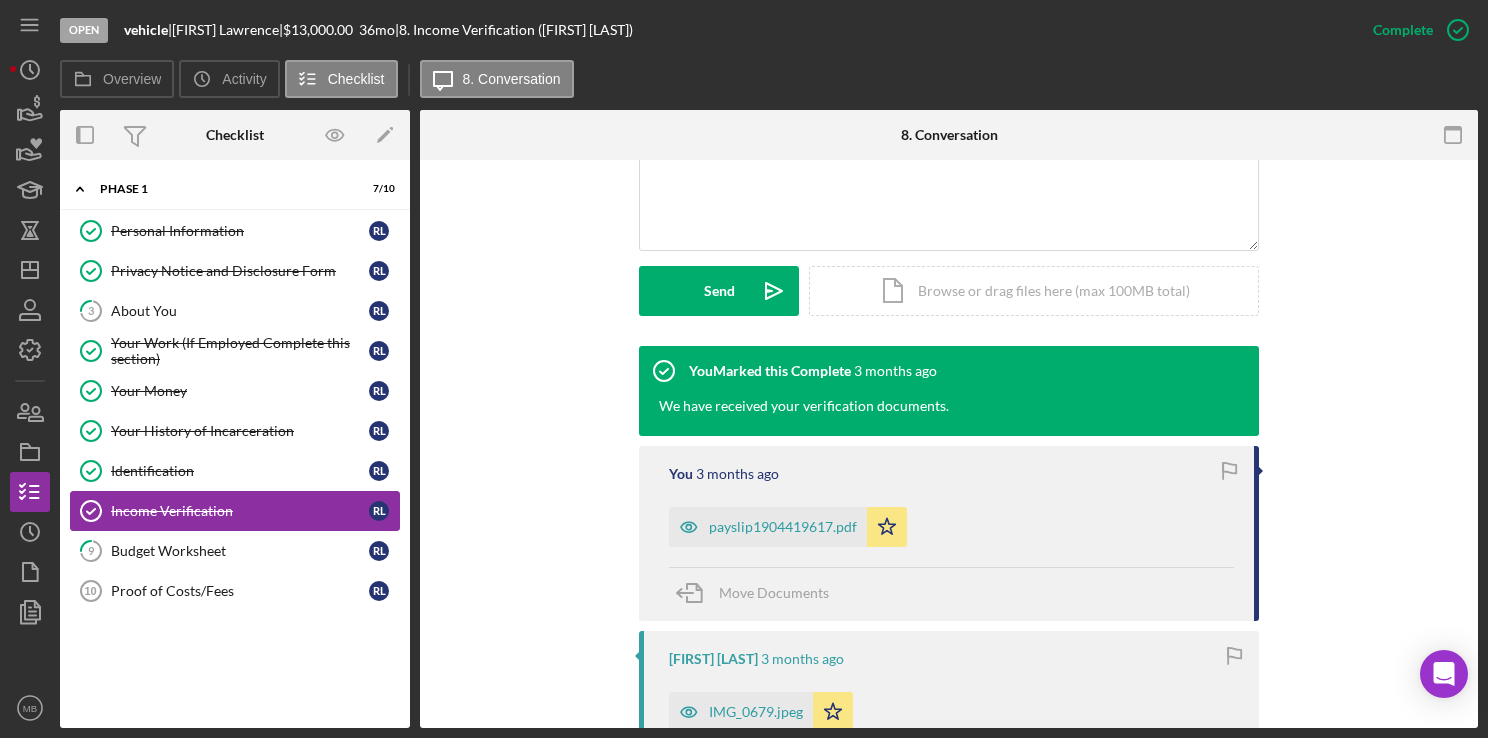 scroll, scrollTop: 485, scrollLeft: 0, axis: vertical 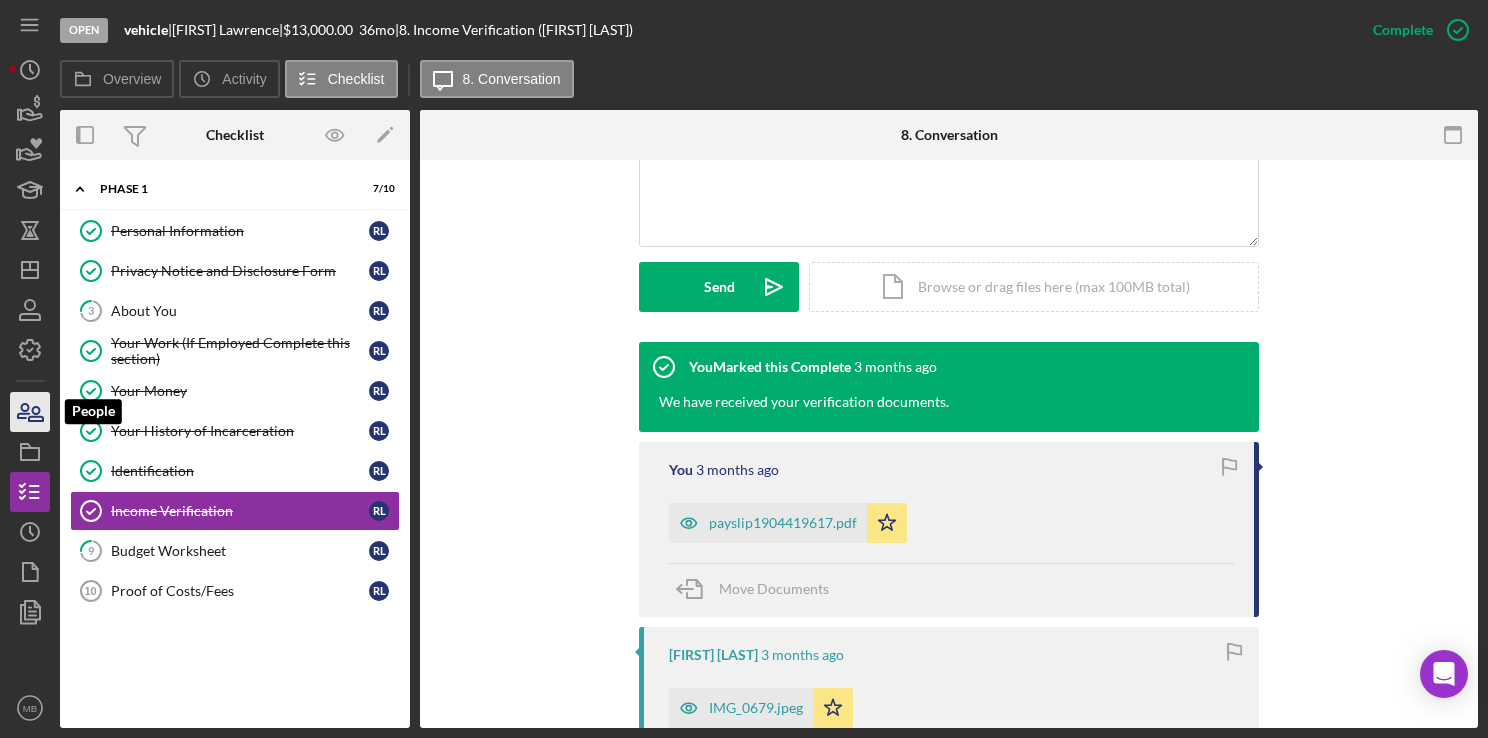 click 